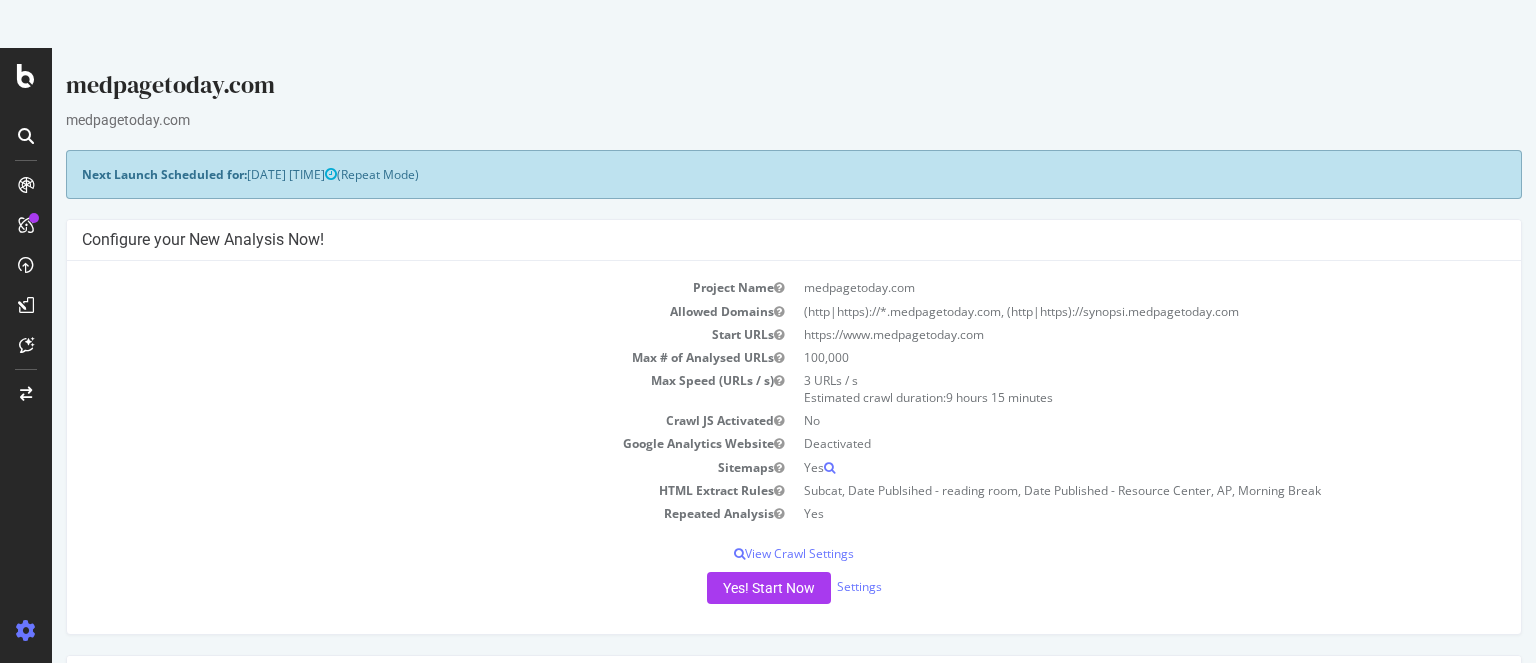 scroll, scrollTop: 0, scrollLeft: 0, axis: both 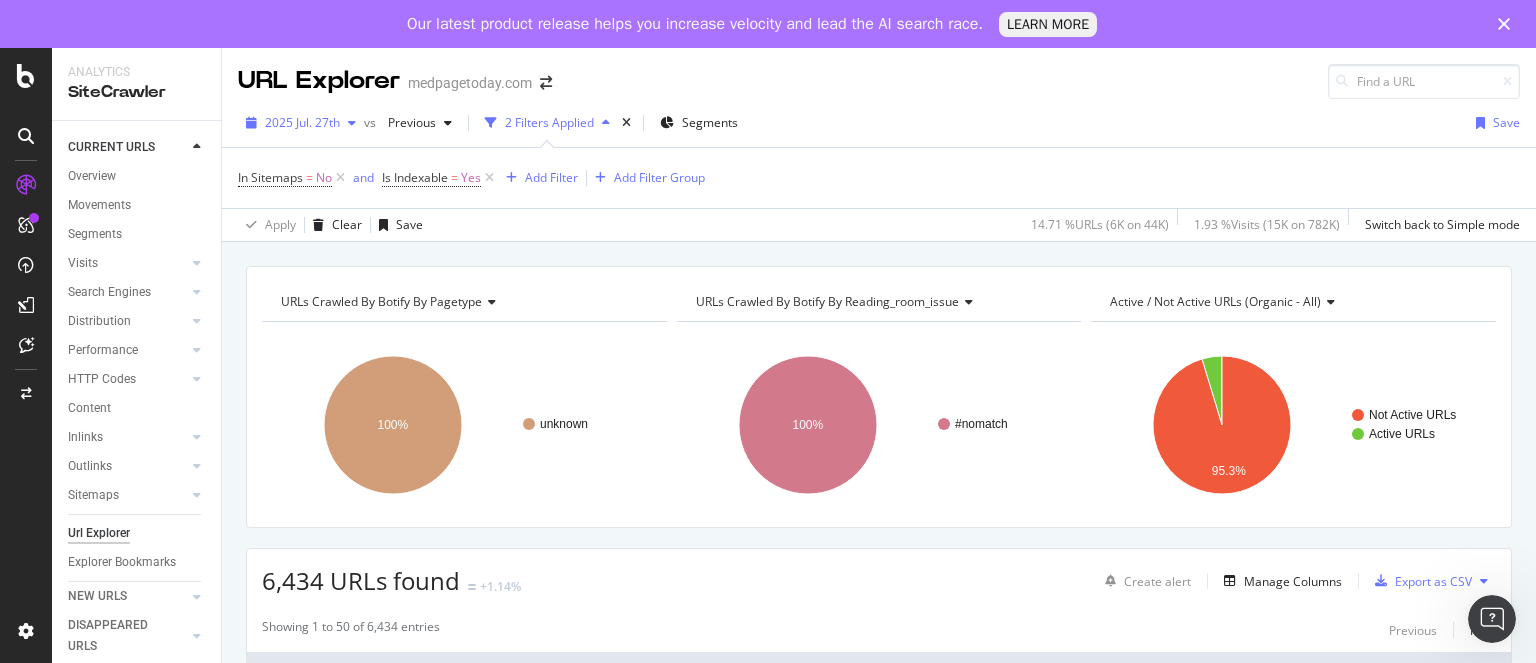 click on "2025 Jul. 27th" at bounding box center [302, 122] 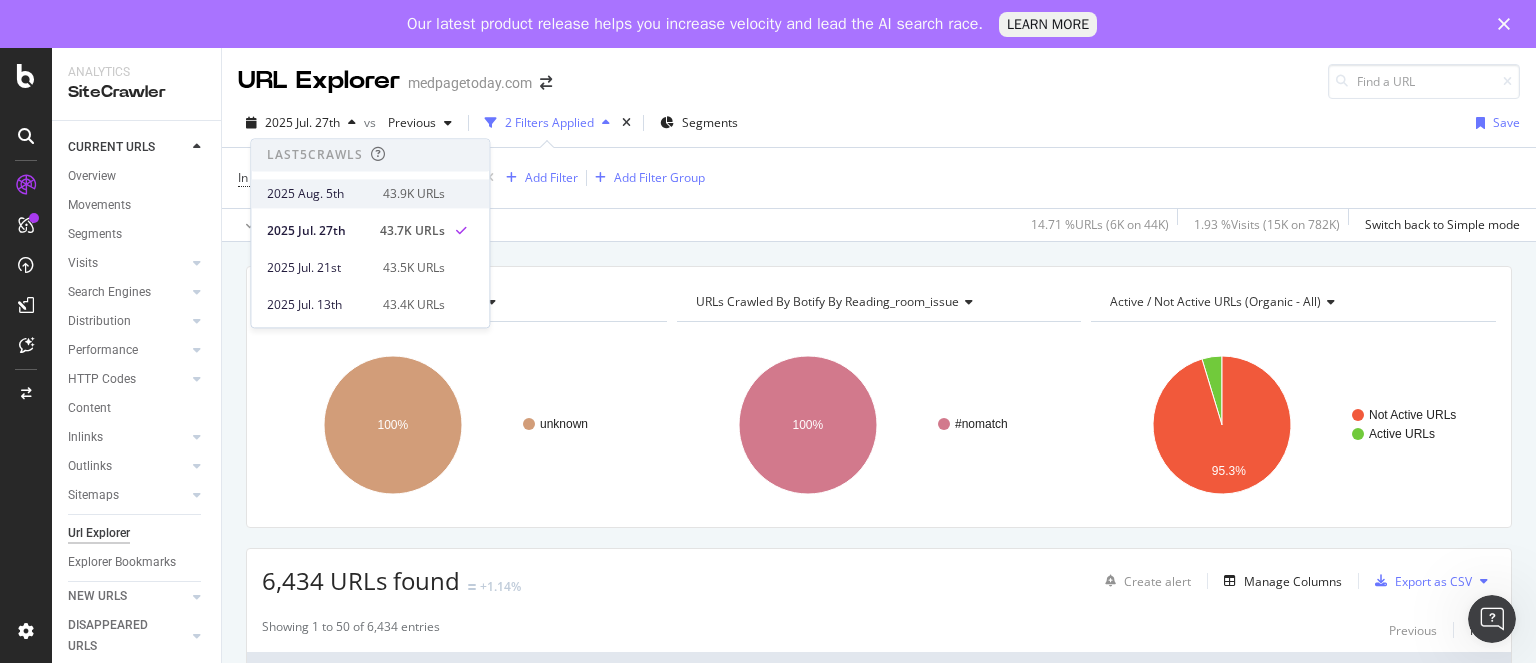 click on "2025 Aug. 5th" at bounding box center (319, 194) 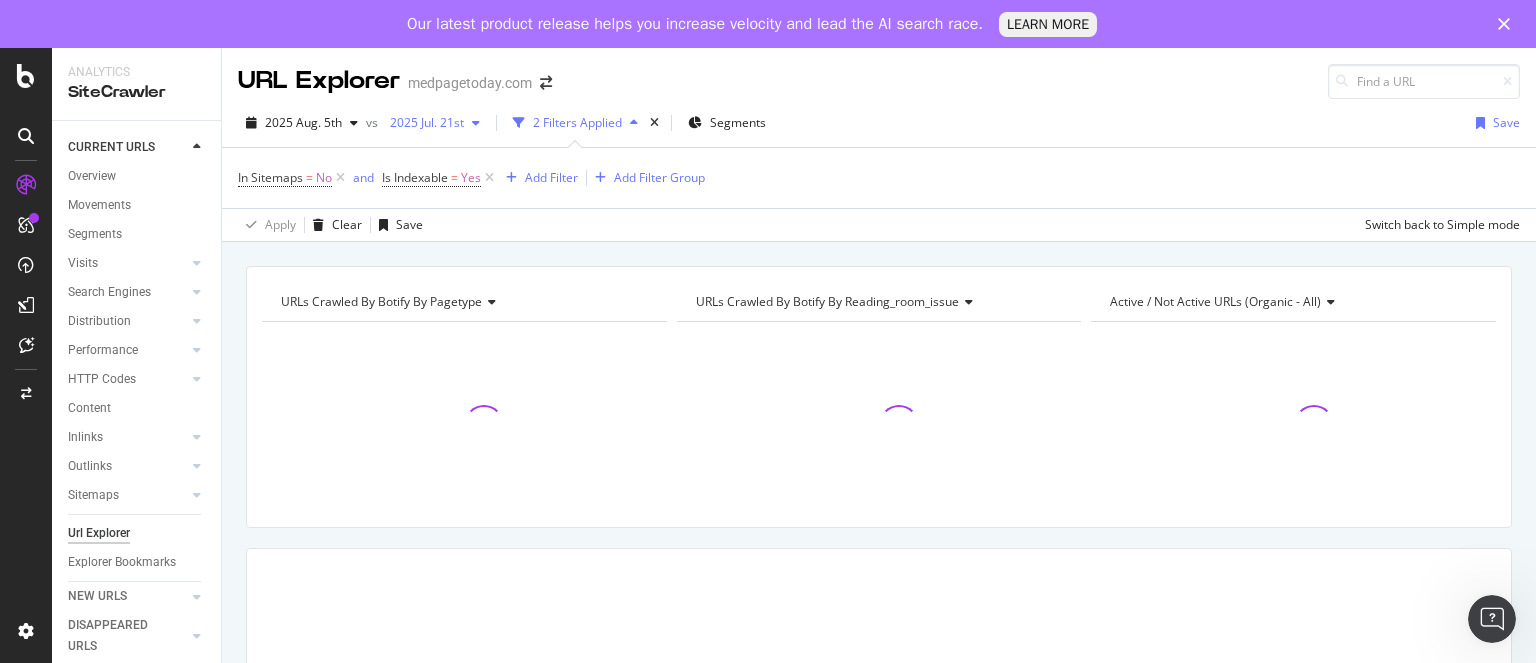 click on "2025 Jul. 21st" at bounding box center [423, 122] 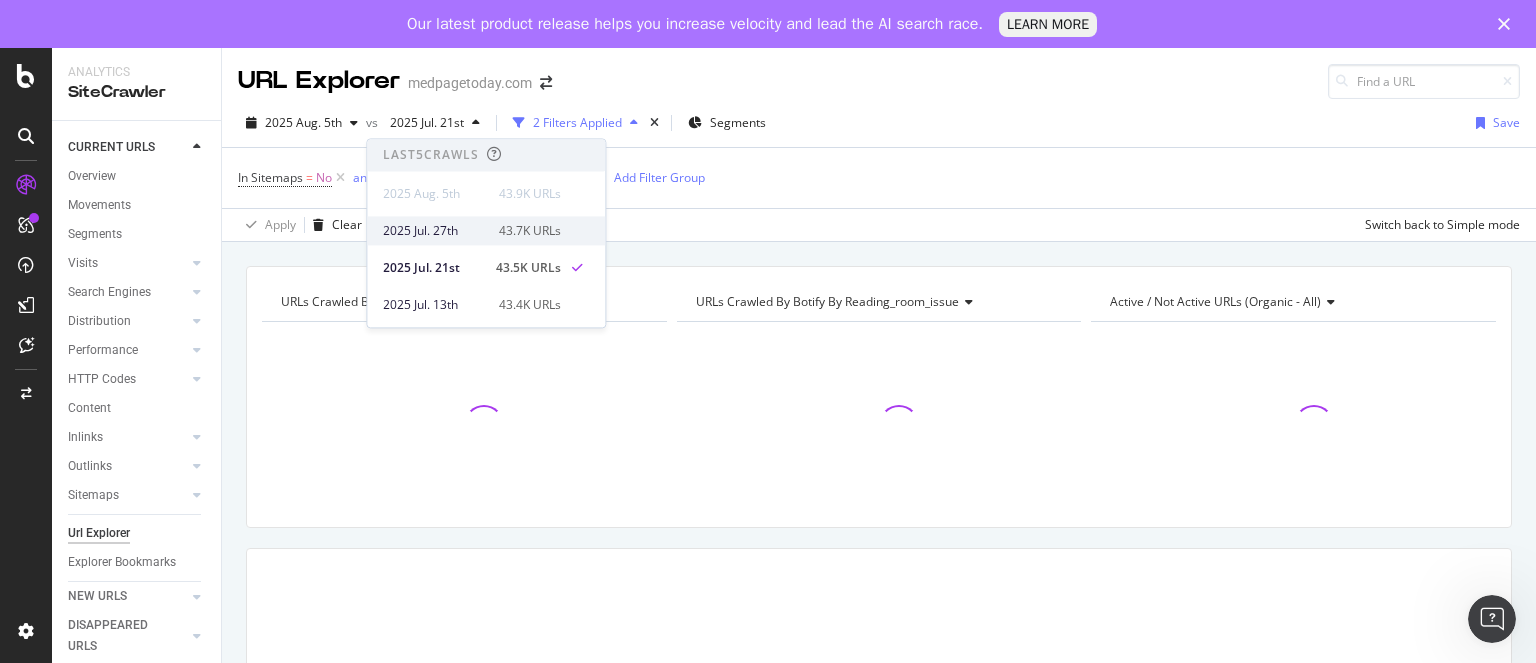 click on "2025 Jul. 27th" at bounding box center (435, 231) 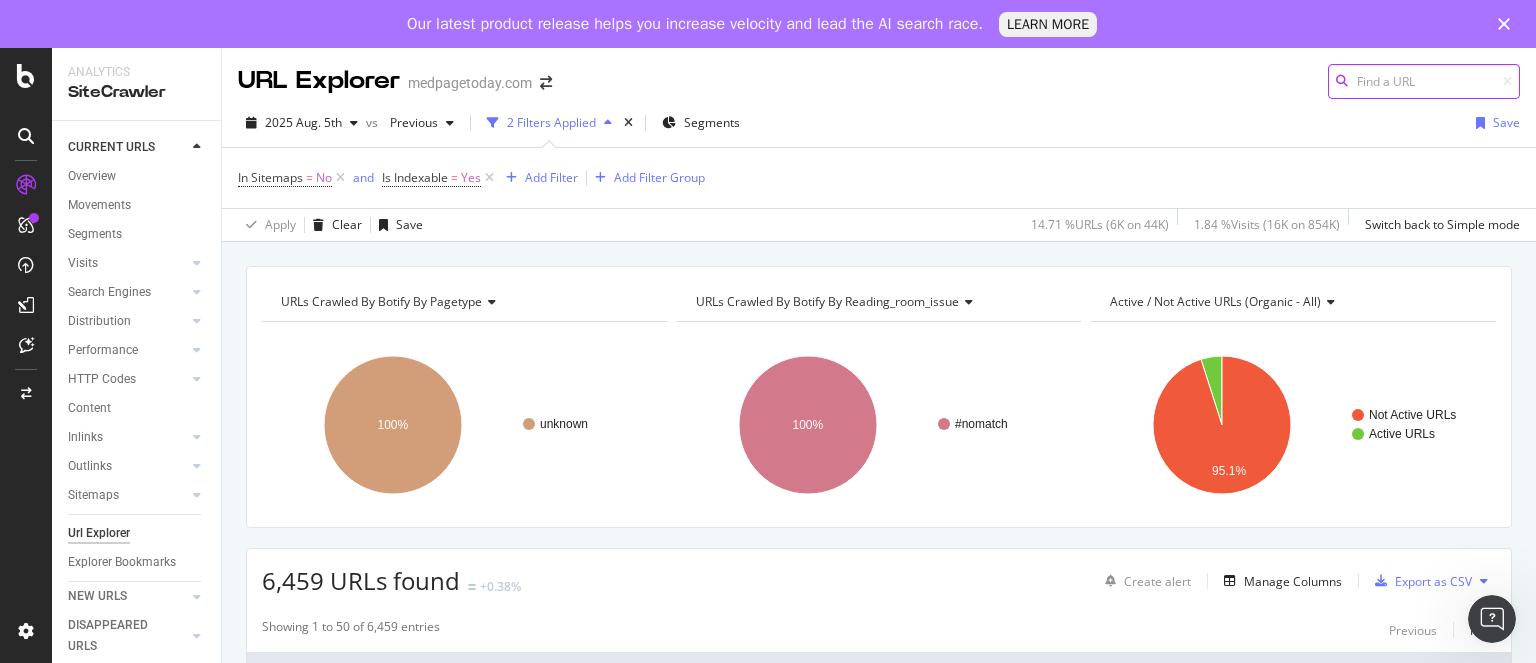 scroll, scrollTop: 106, scrollLeft: 0, axis: vertical 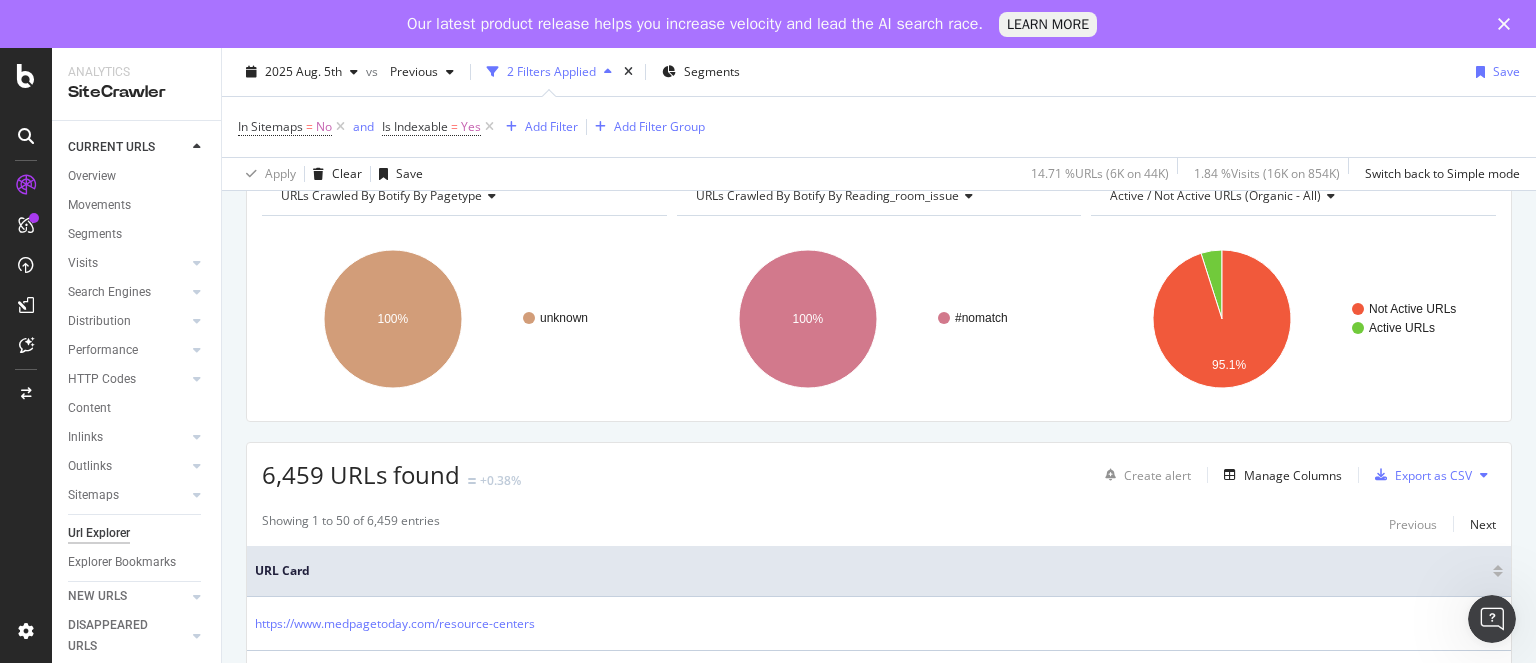 click on "6,459 URLs found" at bounding box center (361, 474) 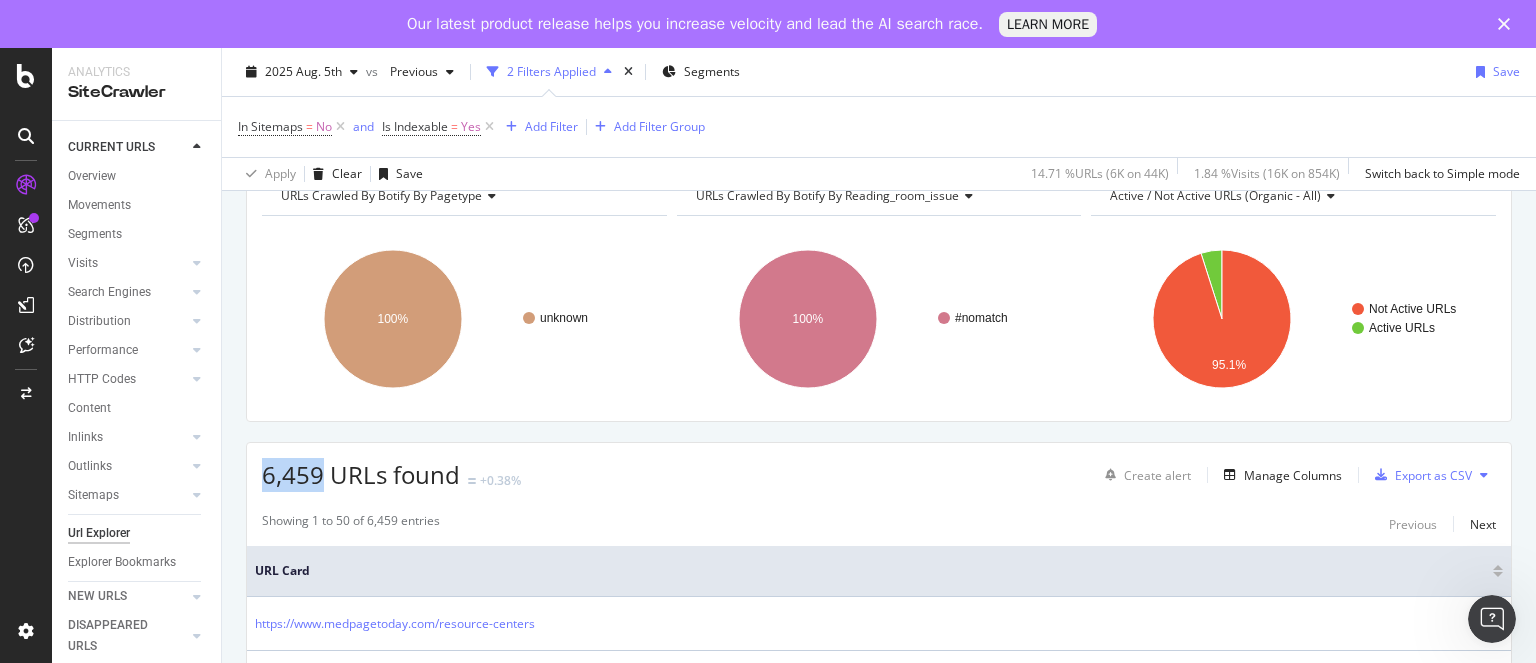 click on "6,459 URLs found" at bounding box center (361, 474) 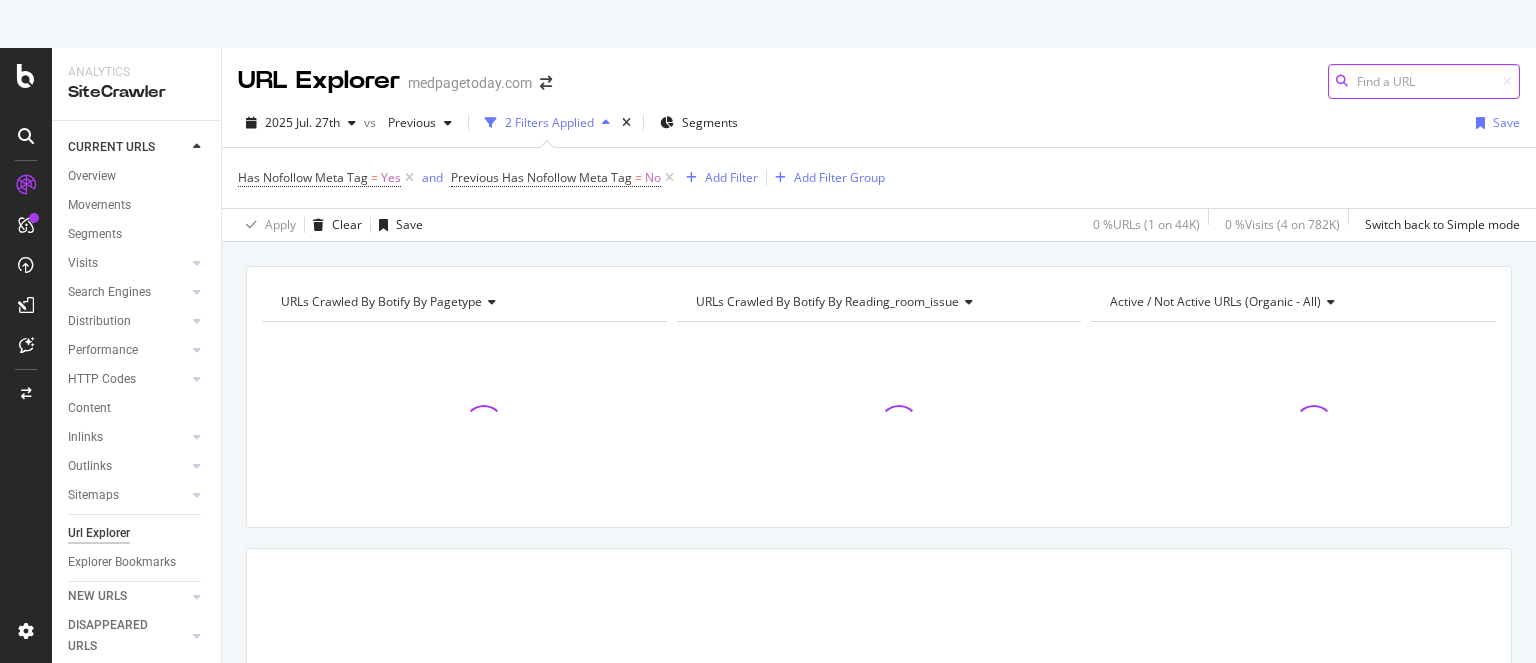 scroll, scrollTop: 0, scrollLeft: 0, axis: both 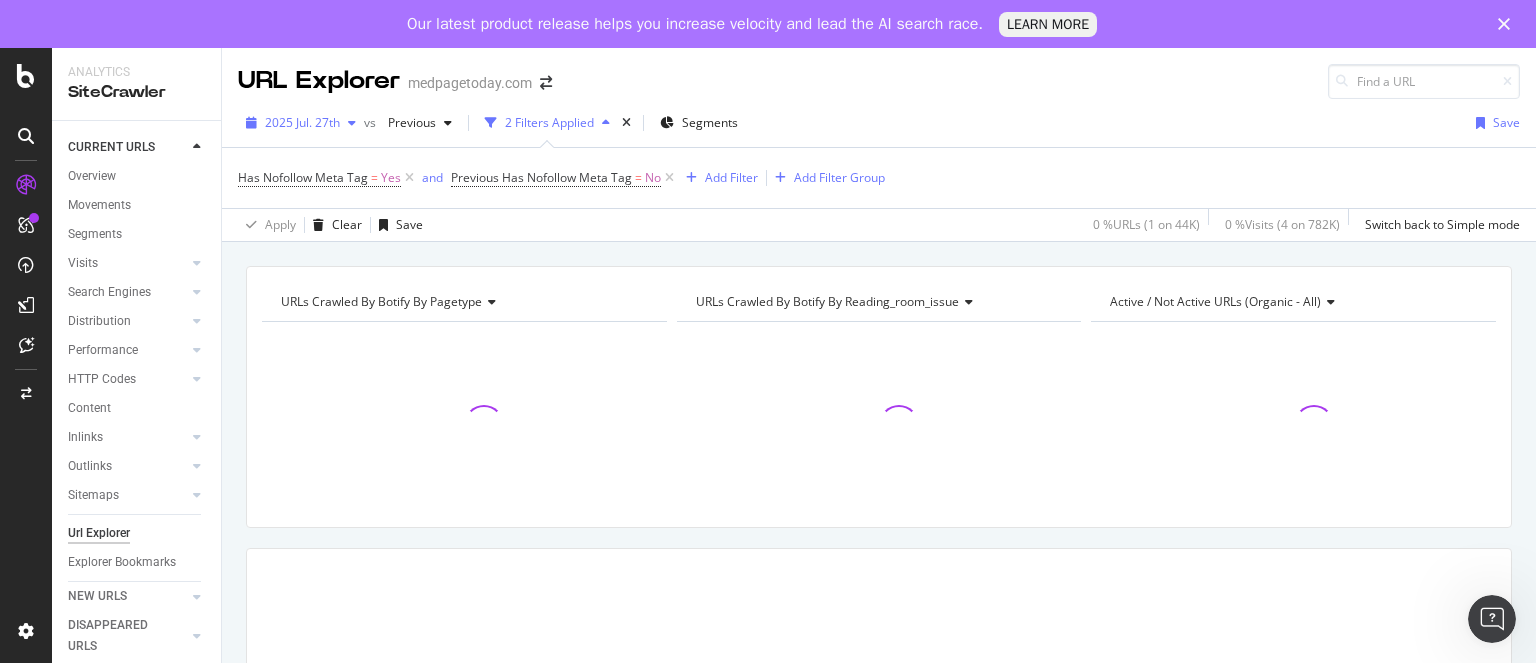 click on "2025 Jul. 27th" at bounding box center (302, 122) 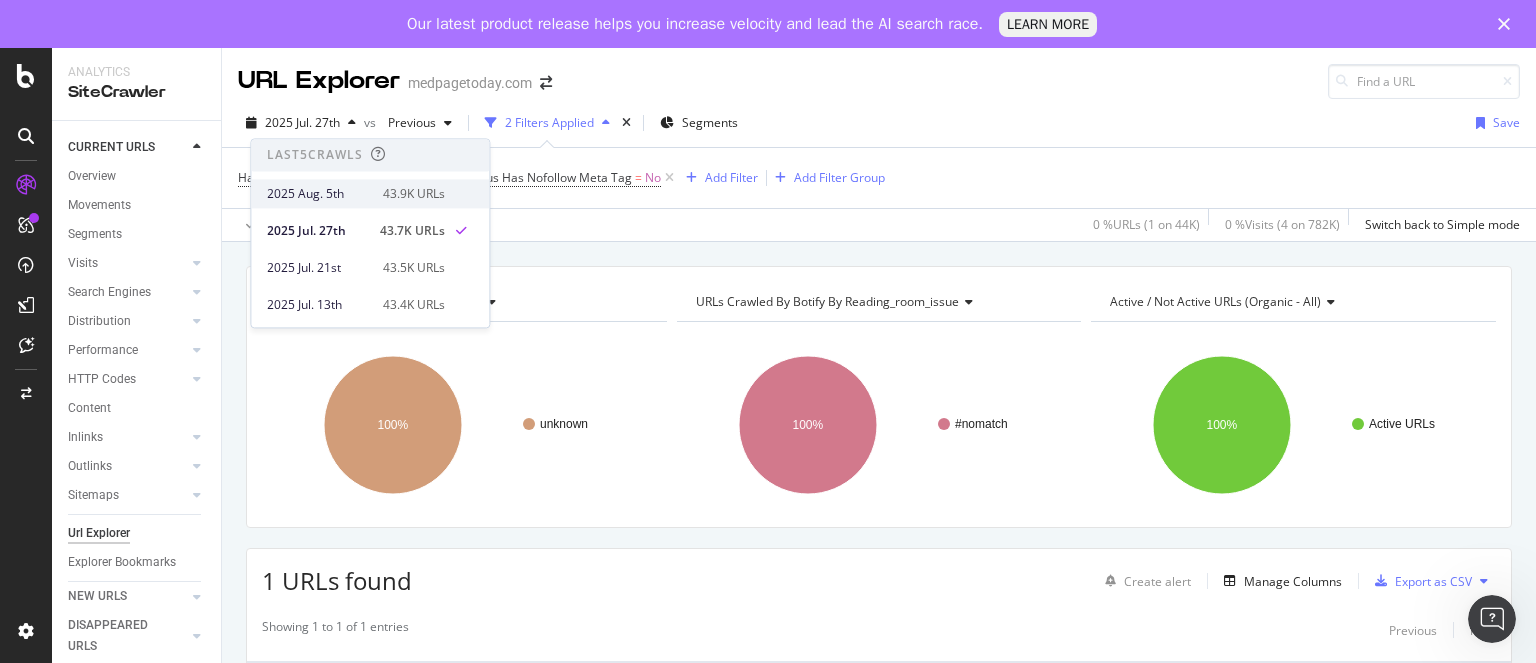 click on "2025 Aug. 5th" at bounding box center [319, 194] 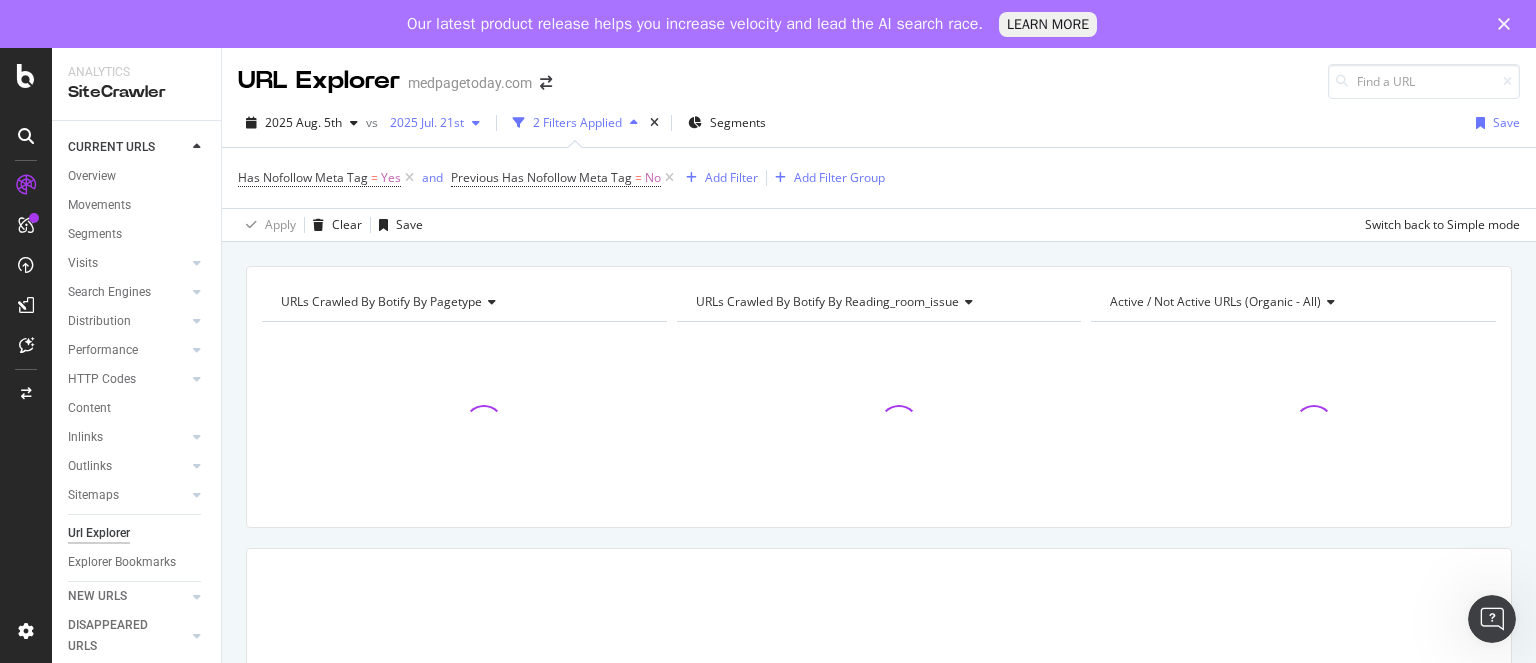click on "2025 Jul. 21st" at bounding box center [423, 122] 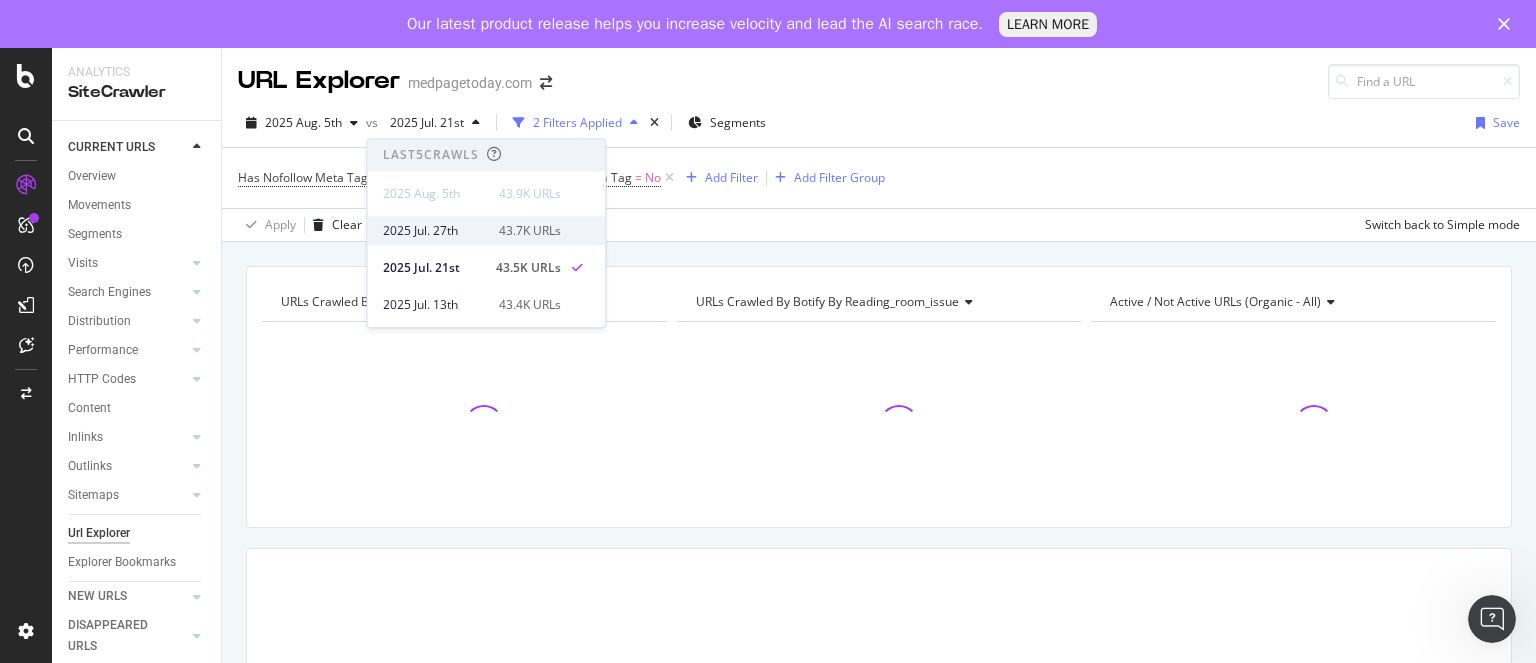 click on "2025 Jul. 27th" at bounding box center [435, 231] 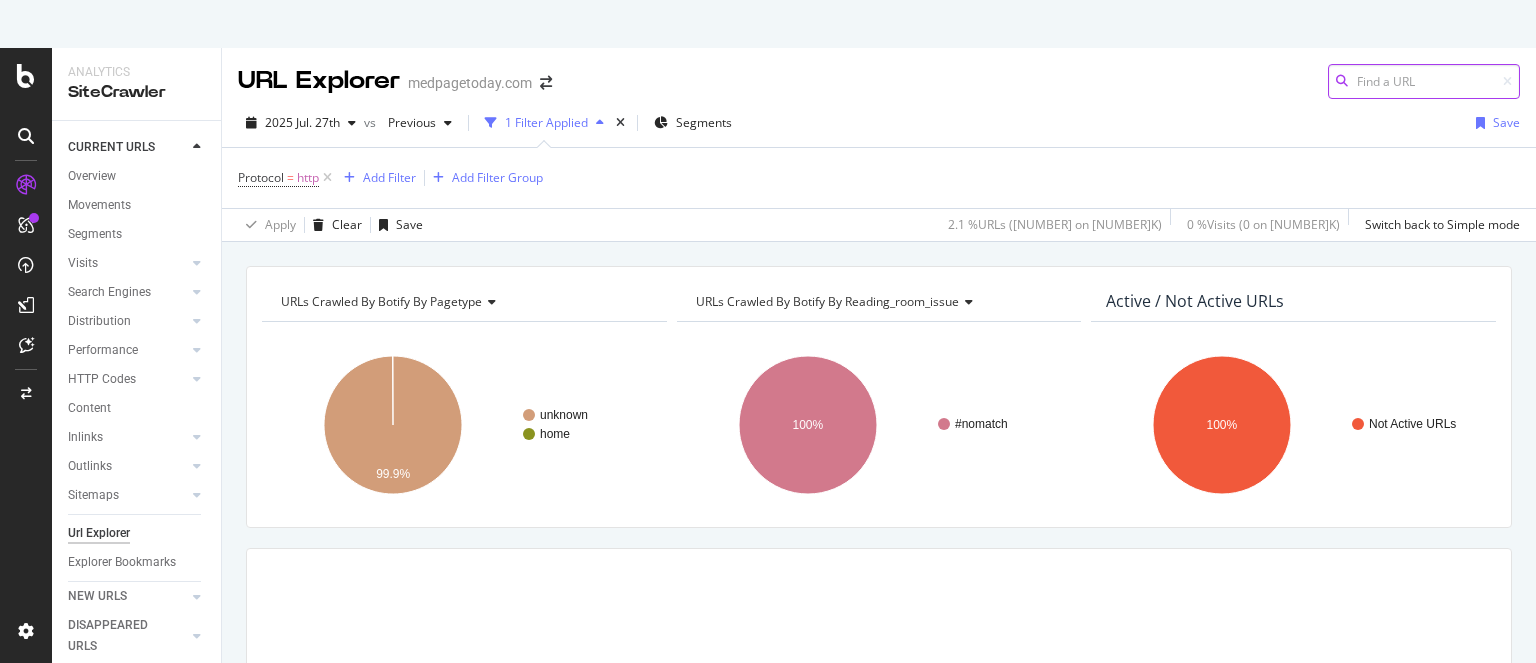 scroll, scrollTop: 0, scrollLeft: 0, axis: both 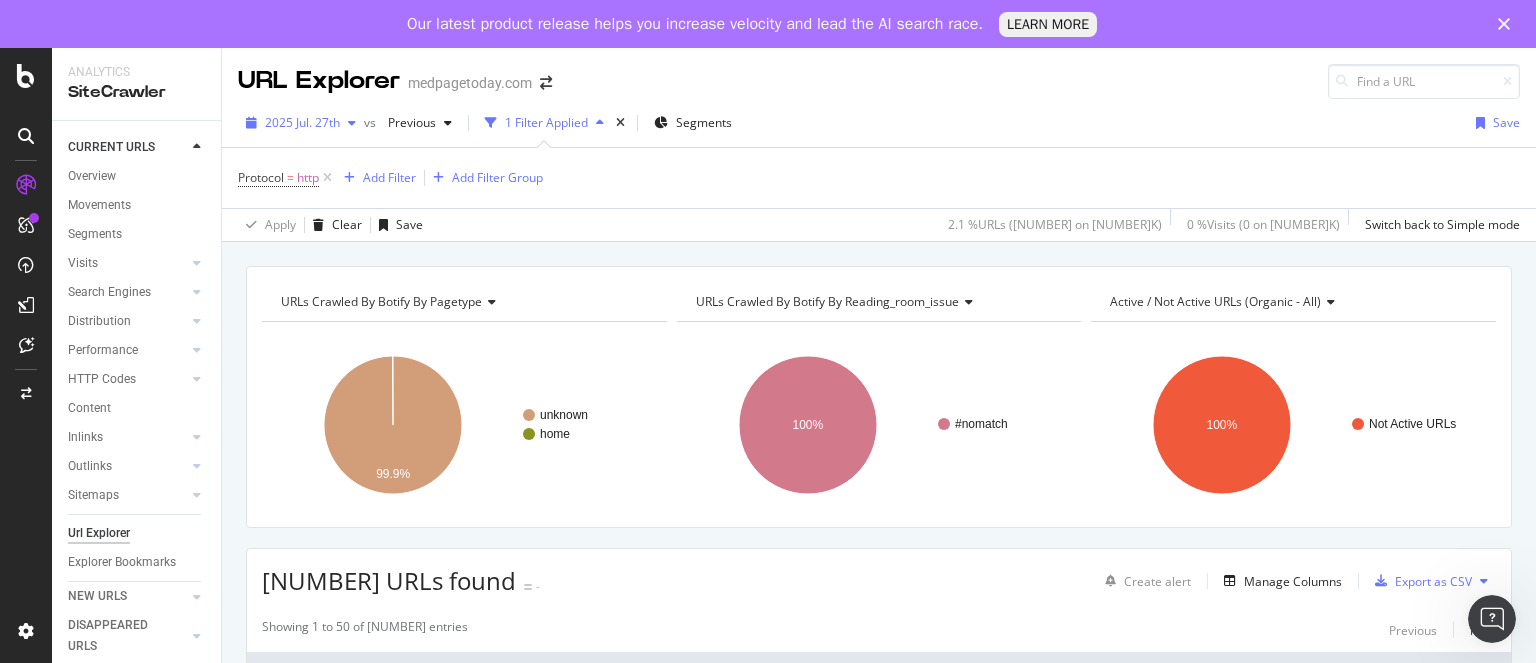click on "2025 Jul. 27th" at bounding box center (301, 123) 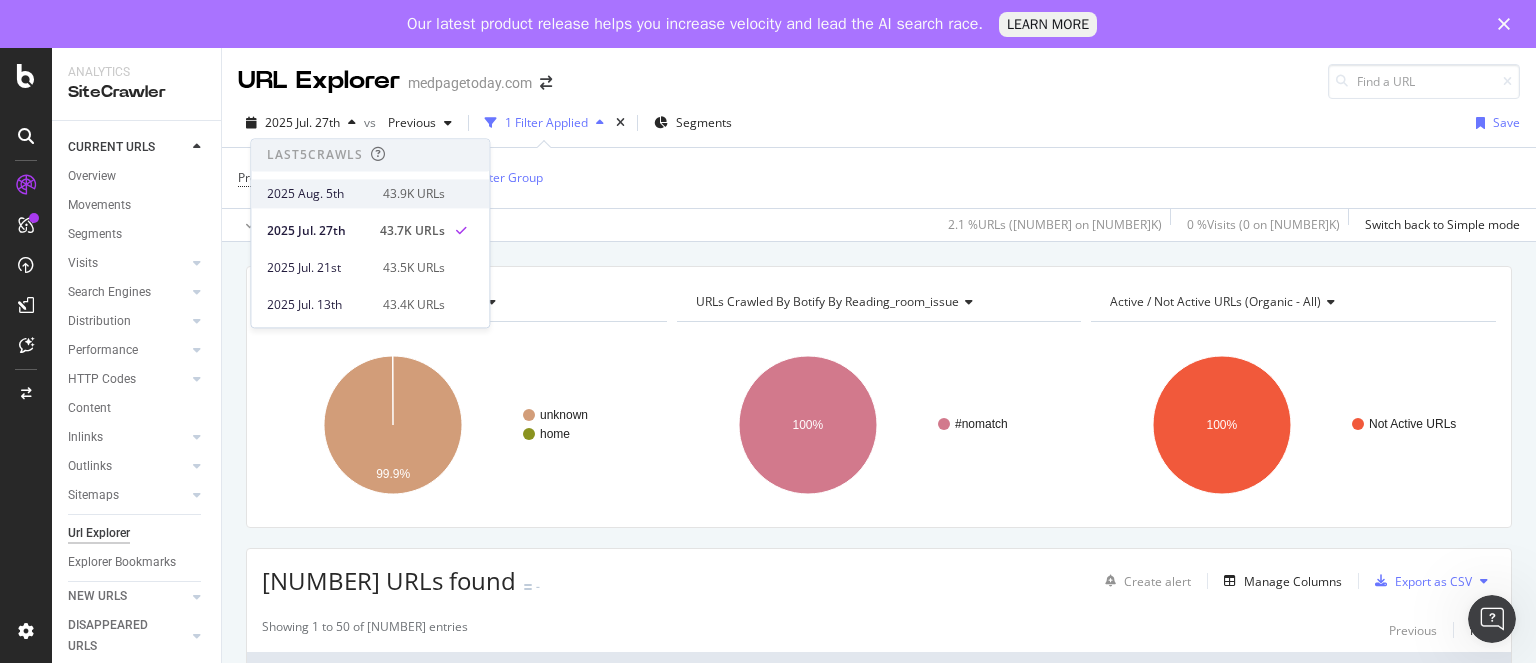 click on "2025 Aug. 5th" at bounding box center [319, 194] 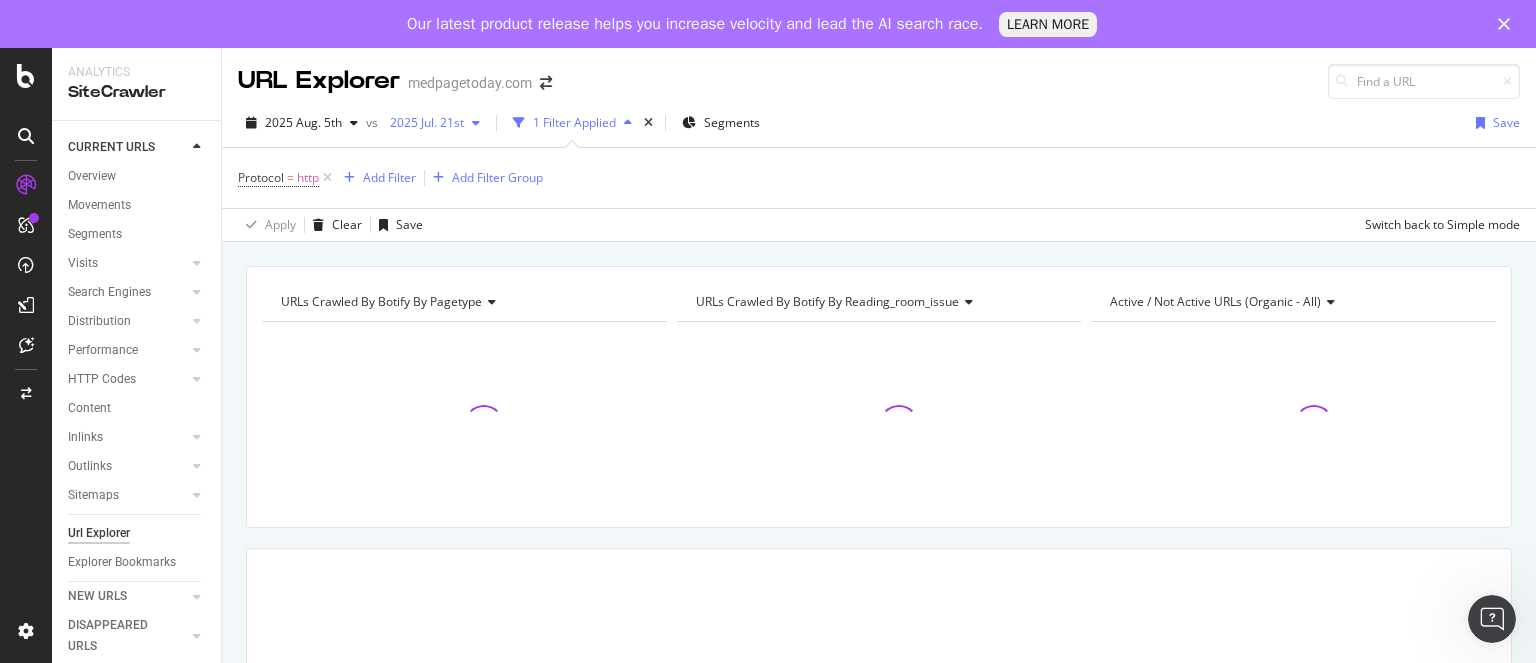 click on "2025 Jul. 21st" at bounding box center [435, 123] 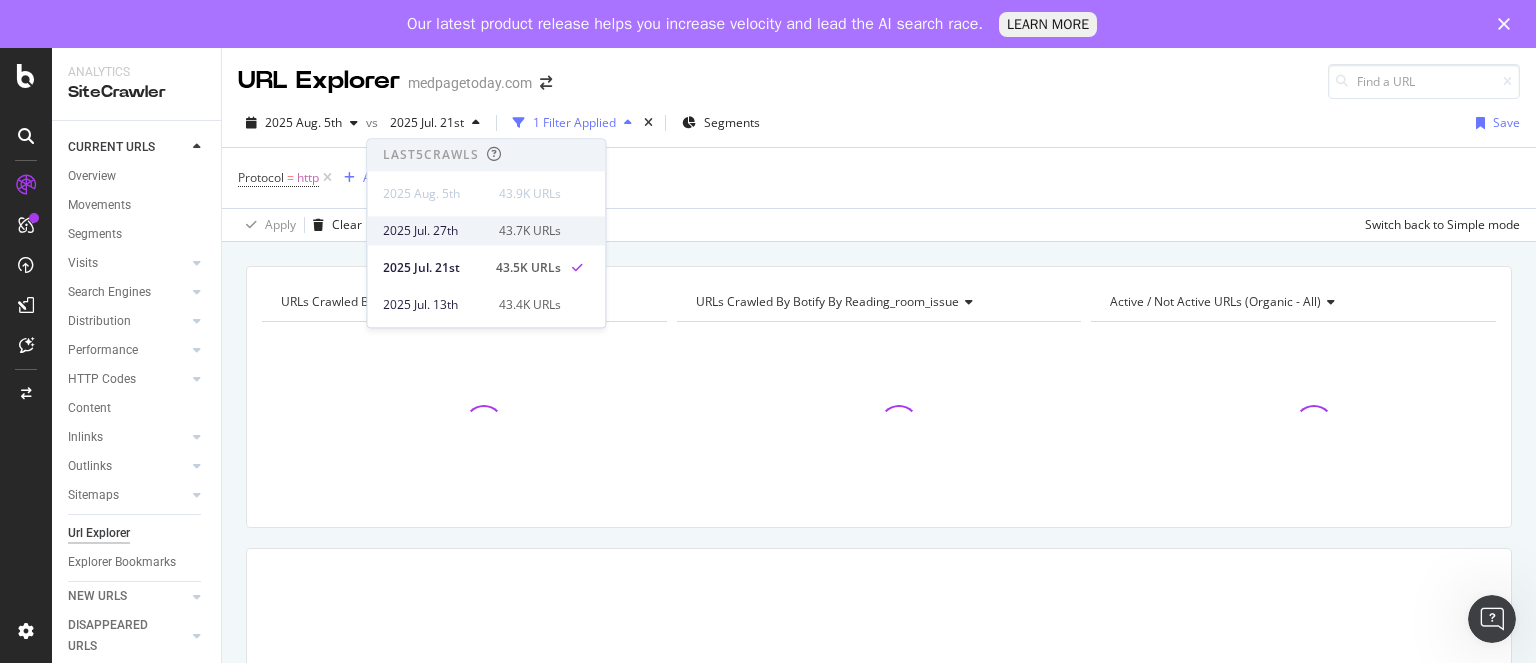 click on "2025 Jul. 27th" at bounding box center [435, 231] 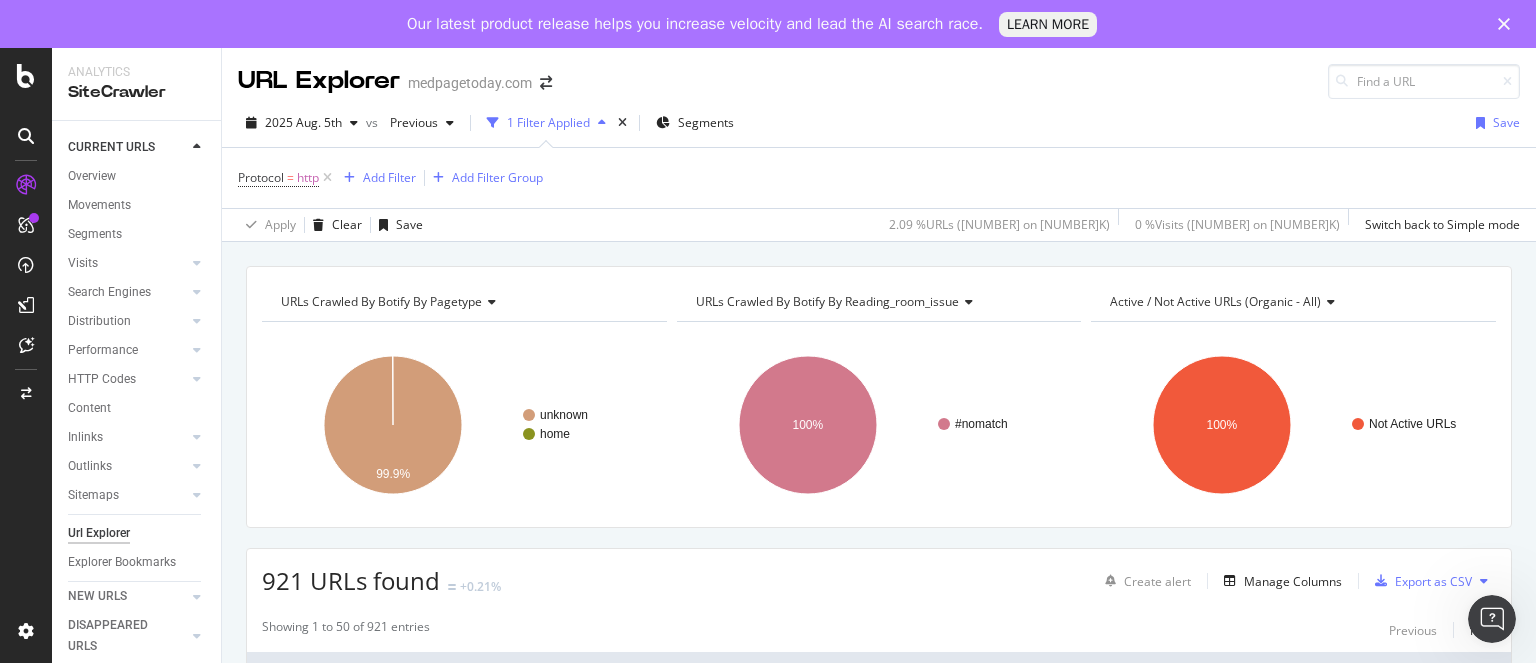 click on "921 URLs found" at bounding box center [351, 580] 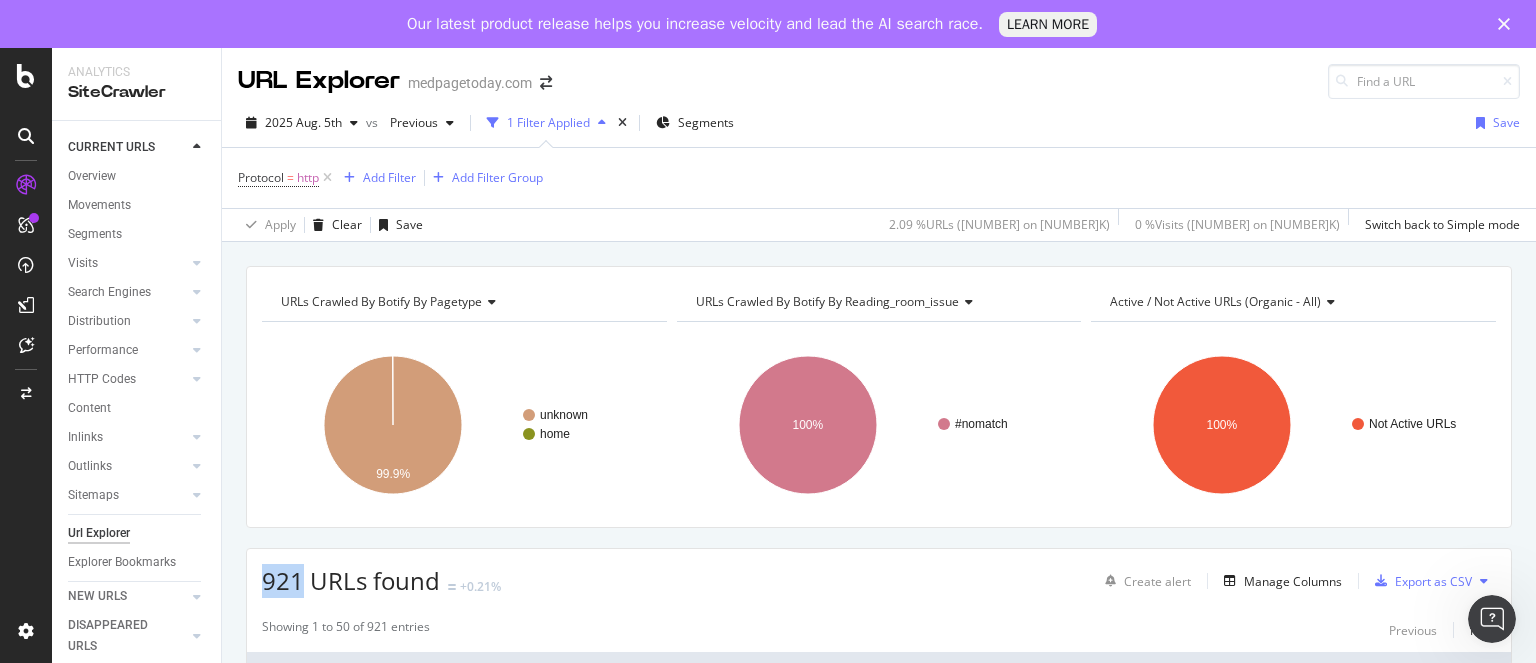 copy on "921" 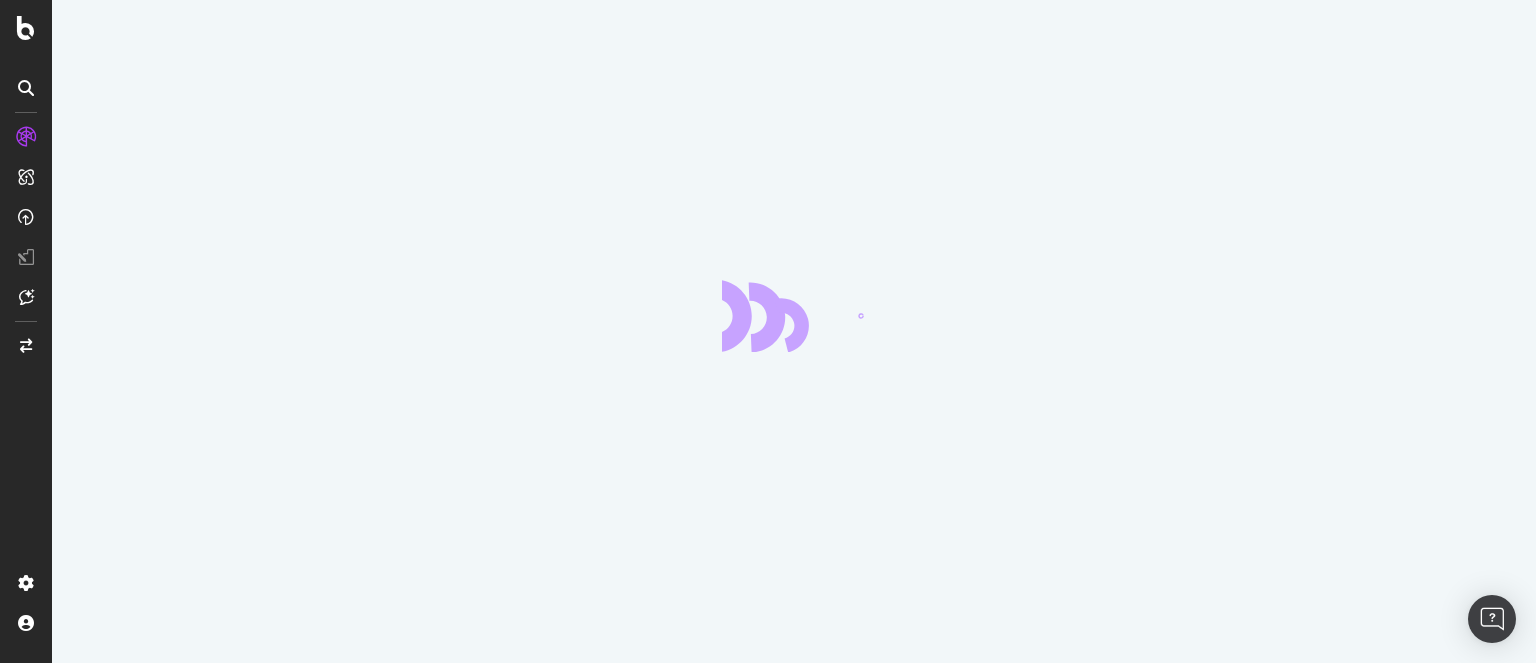 scroll, scrollTop: 0, scrollLeft: 0, axis: both 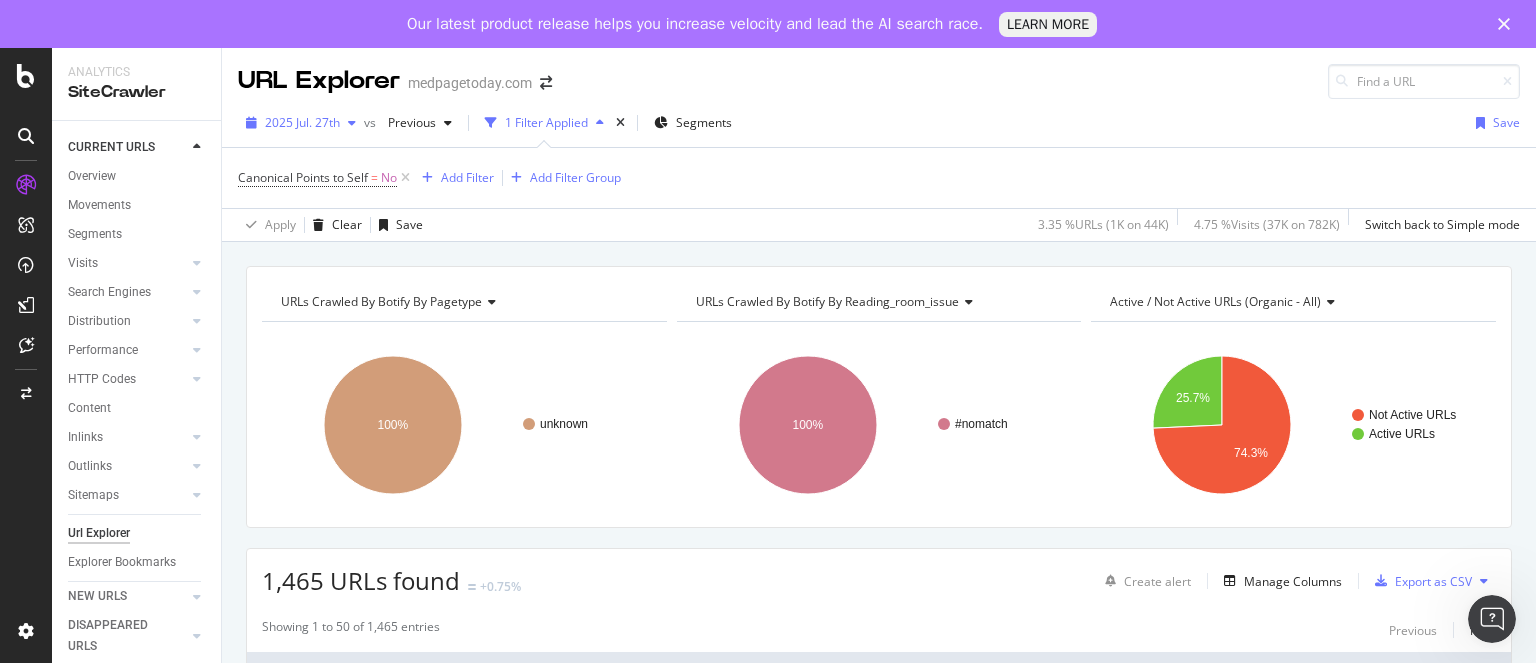 click on "2025 Jul. 27th" at bounding box center (302, 122) 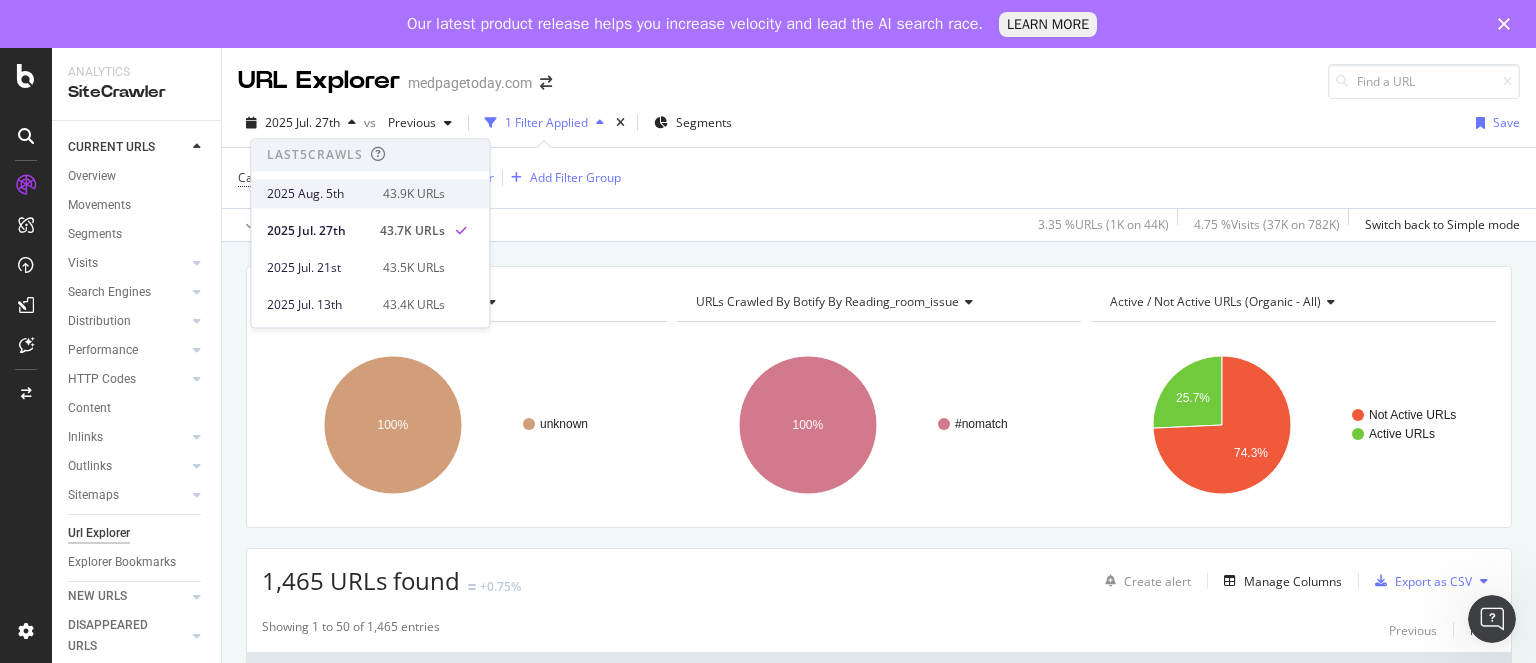 click on "2025 Aug. 5th" at bounding box center (319, 194) 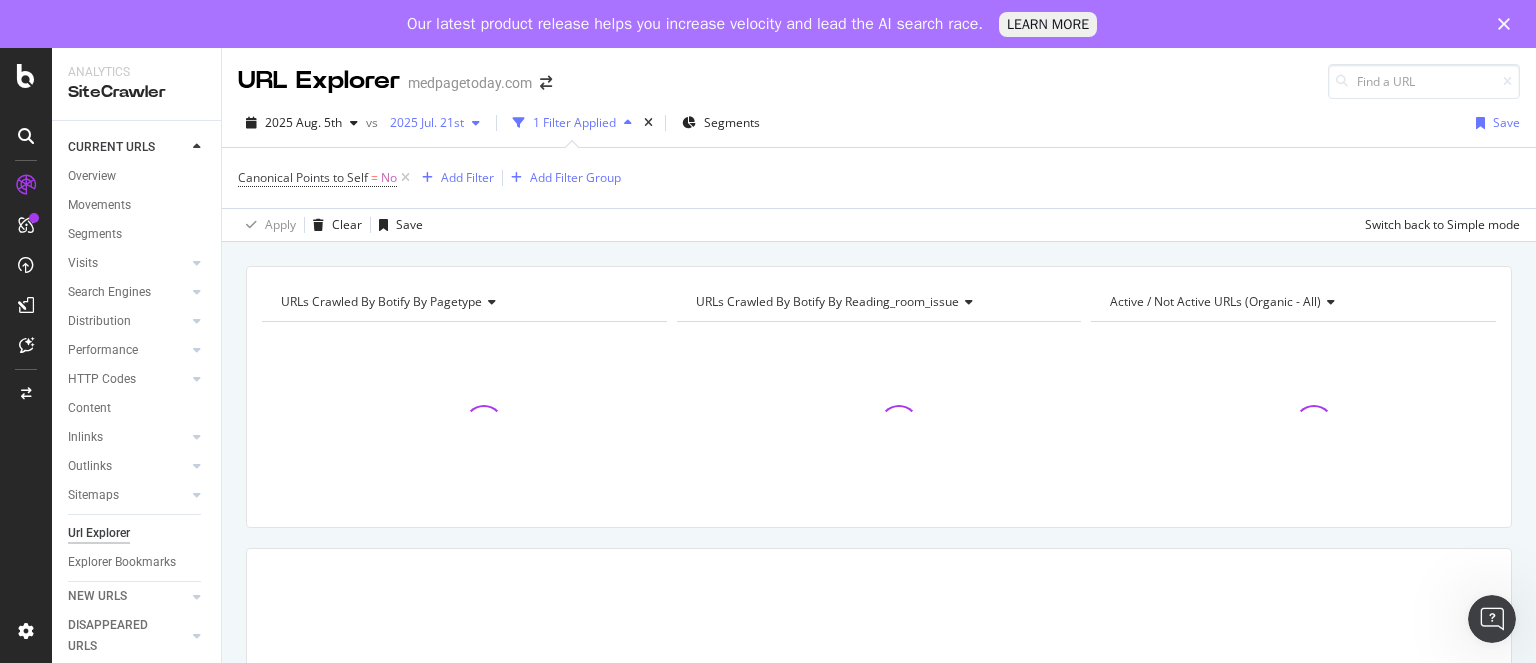 click on "2025 Jul. 21st" at bounding box center [423, 122] 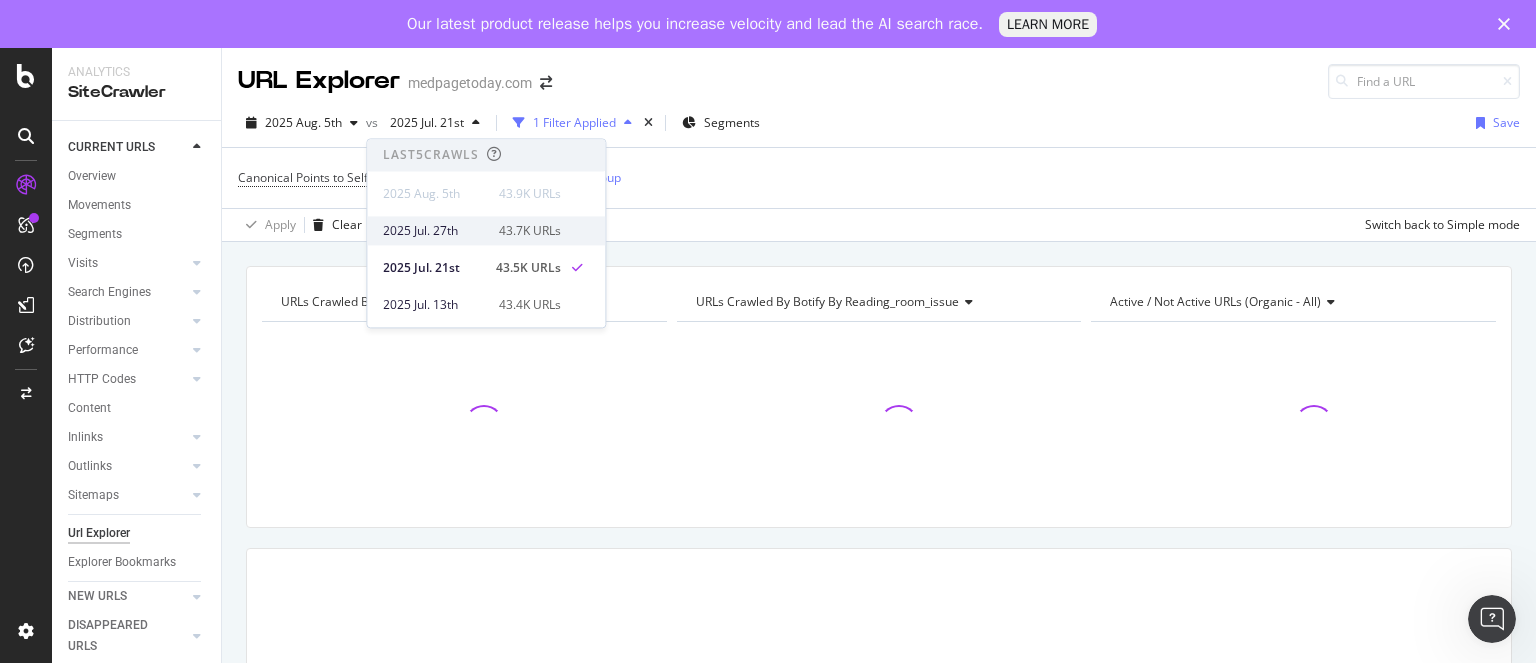 click on "2025 Jul. 27th" at bounding box center (435, 231) 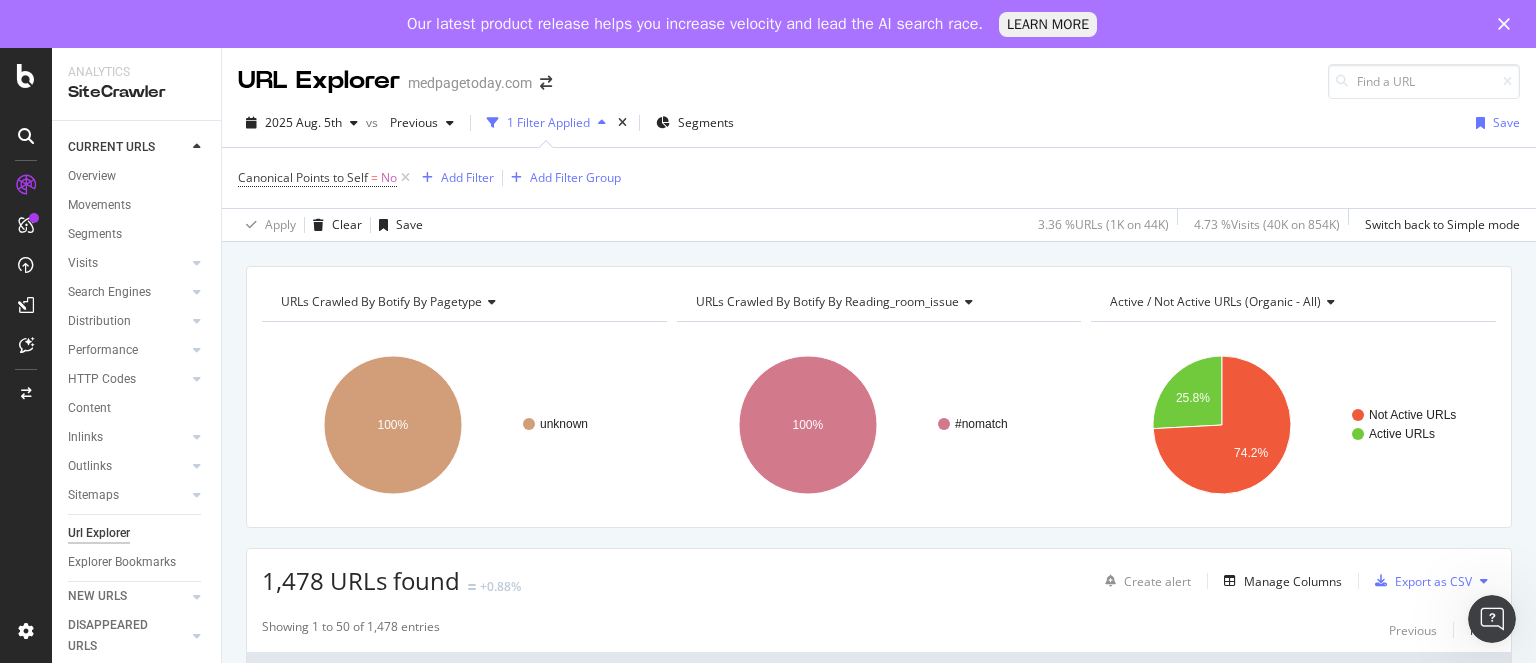 click on "1,478 URLs found" at bounding box center (361, 580) 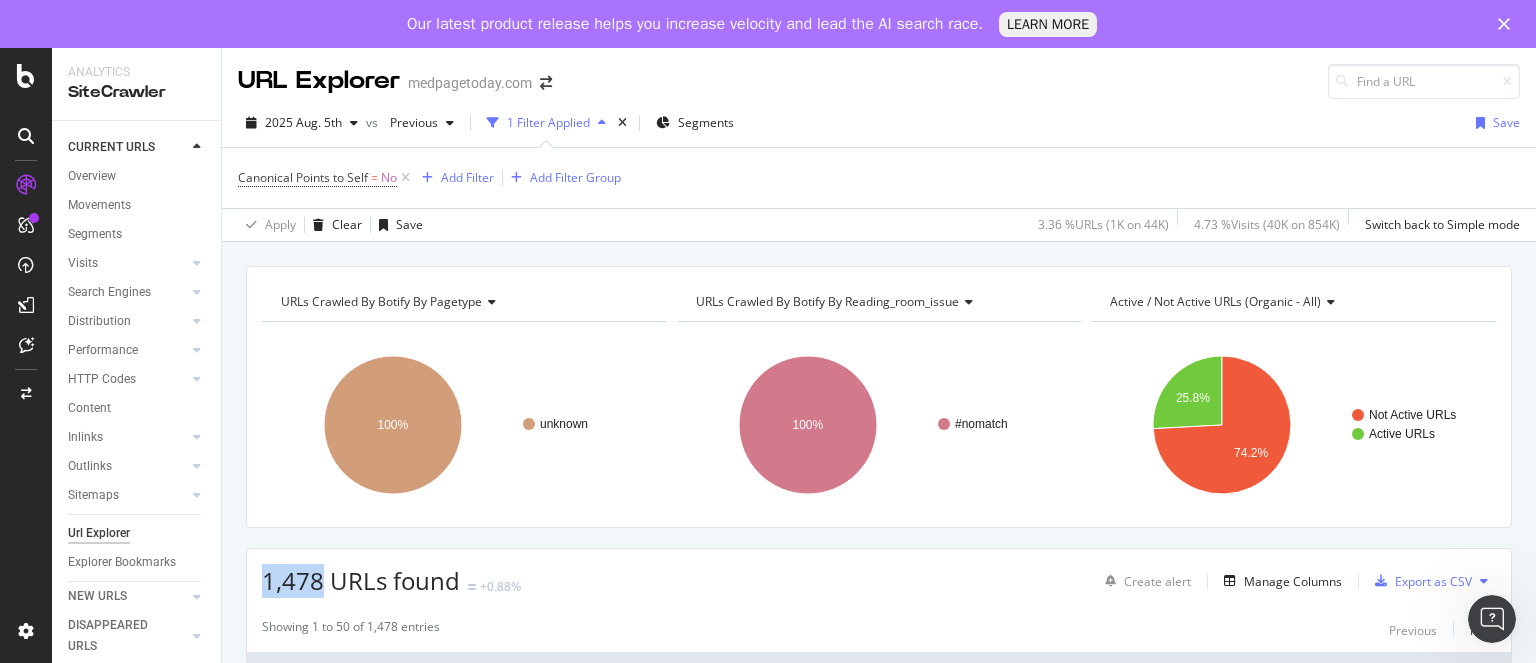 click on "1,478 URLs found" at bounding box center [361, 580] 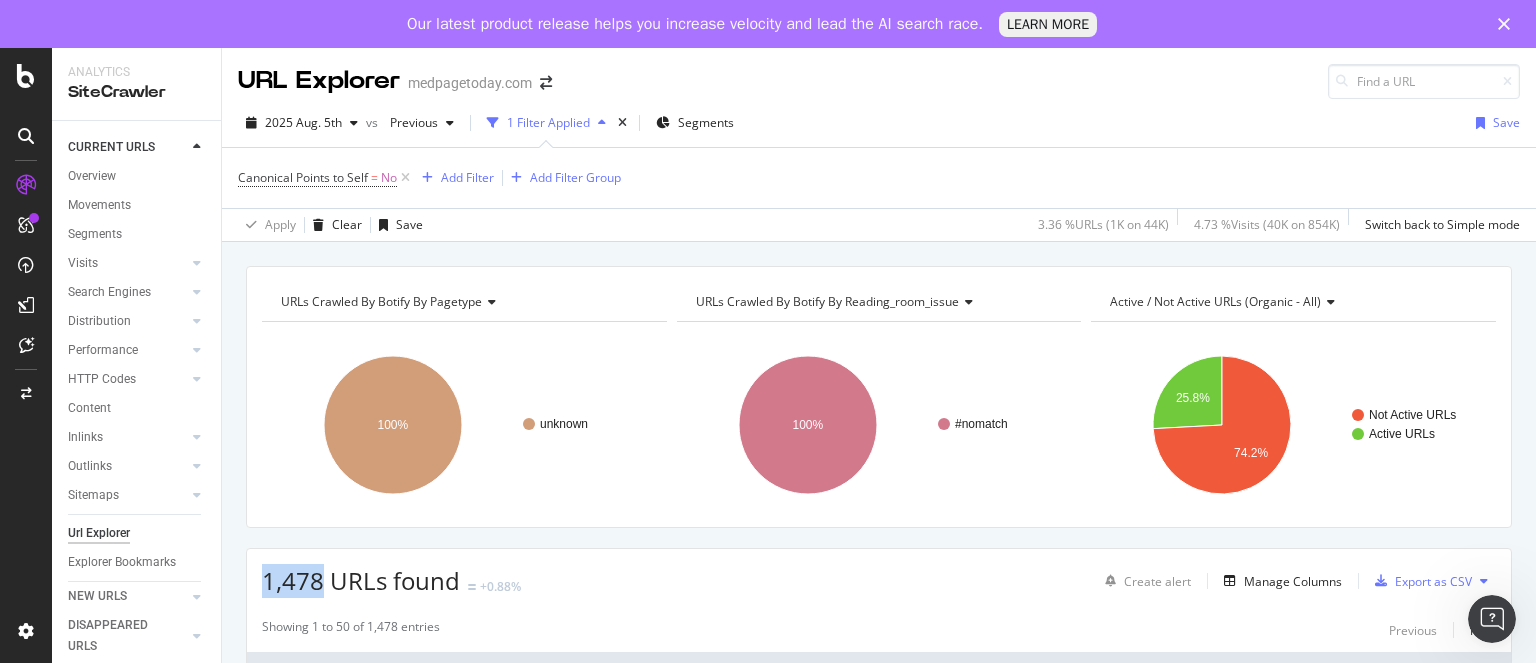 copy on "1,478" 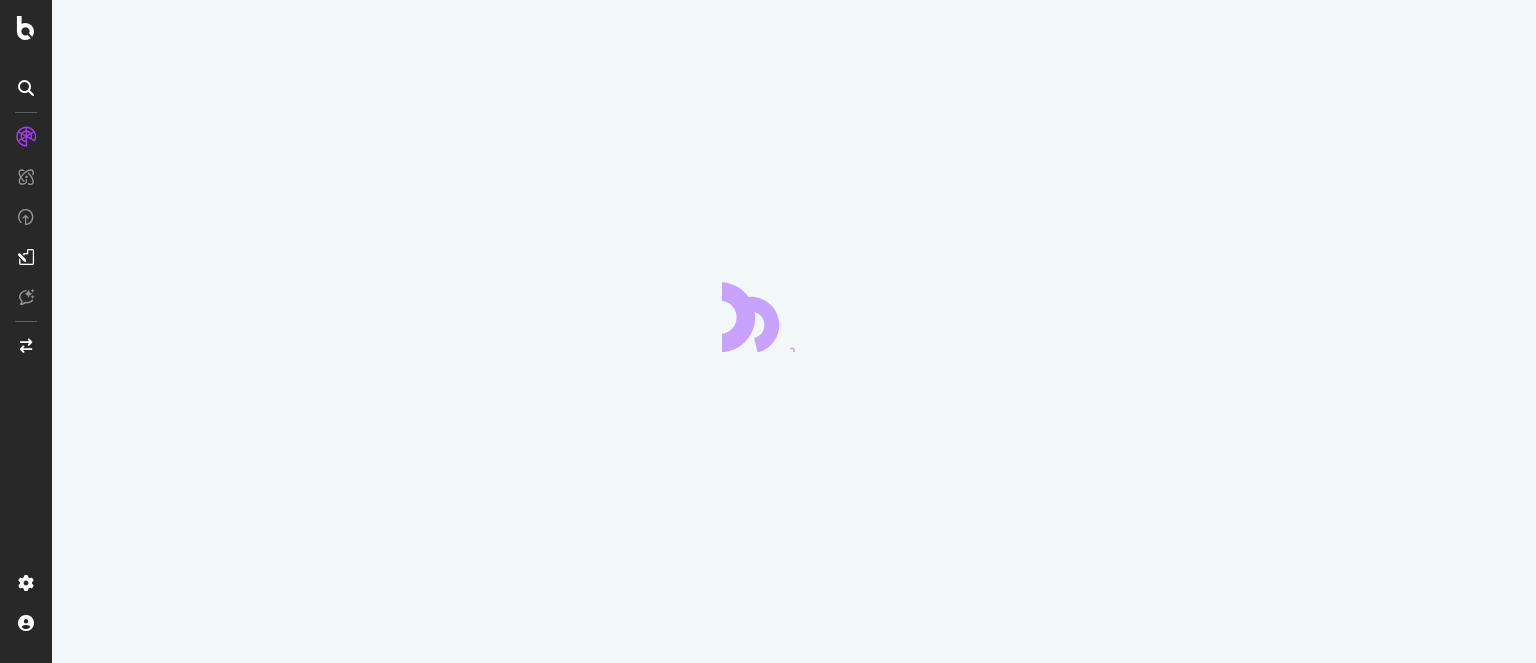 scroll, scrollTop: 0, scrollLeft: 0, axis: both 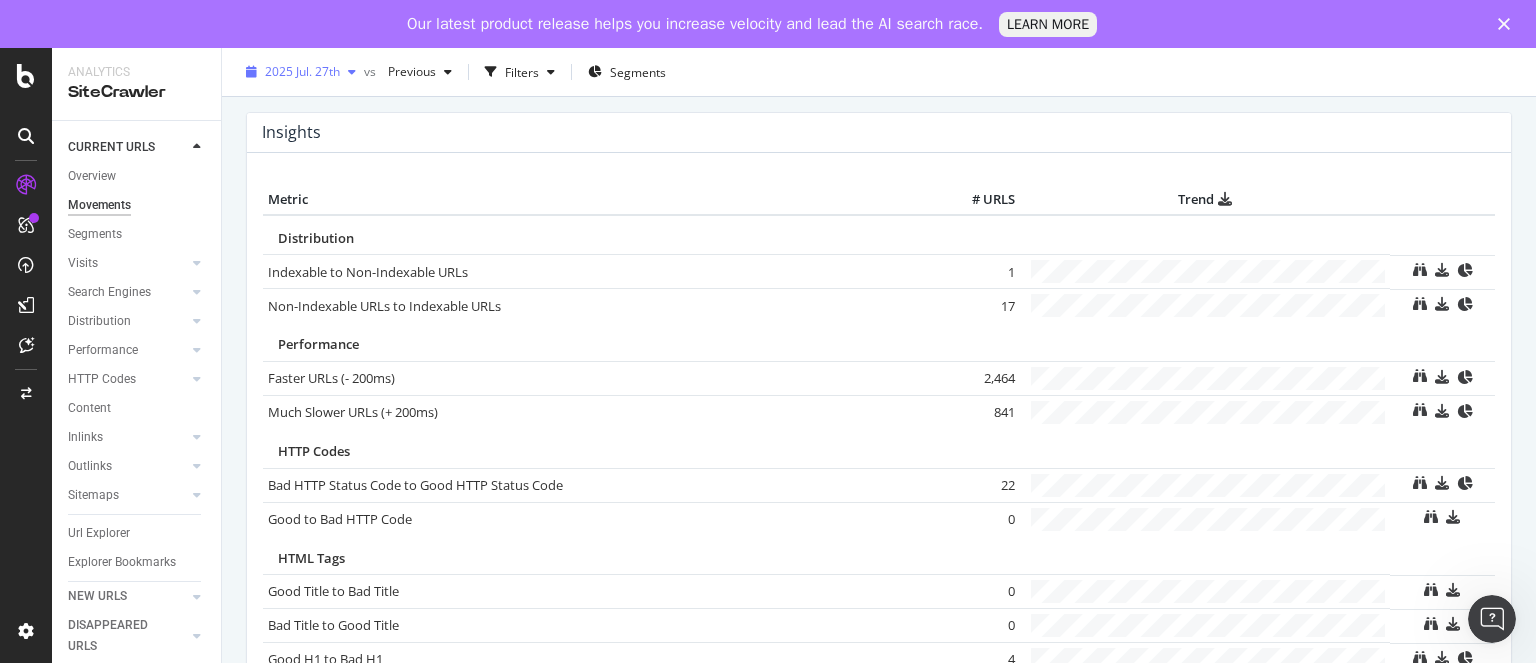 click on "2025 Jul. 27th" at bounding box center [301, 72] 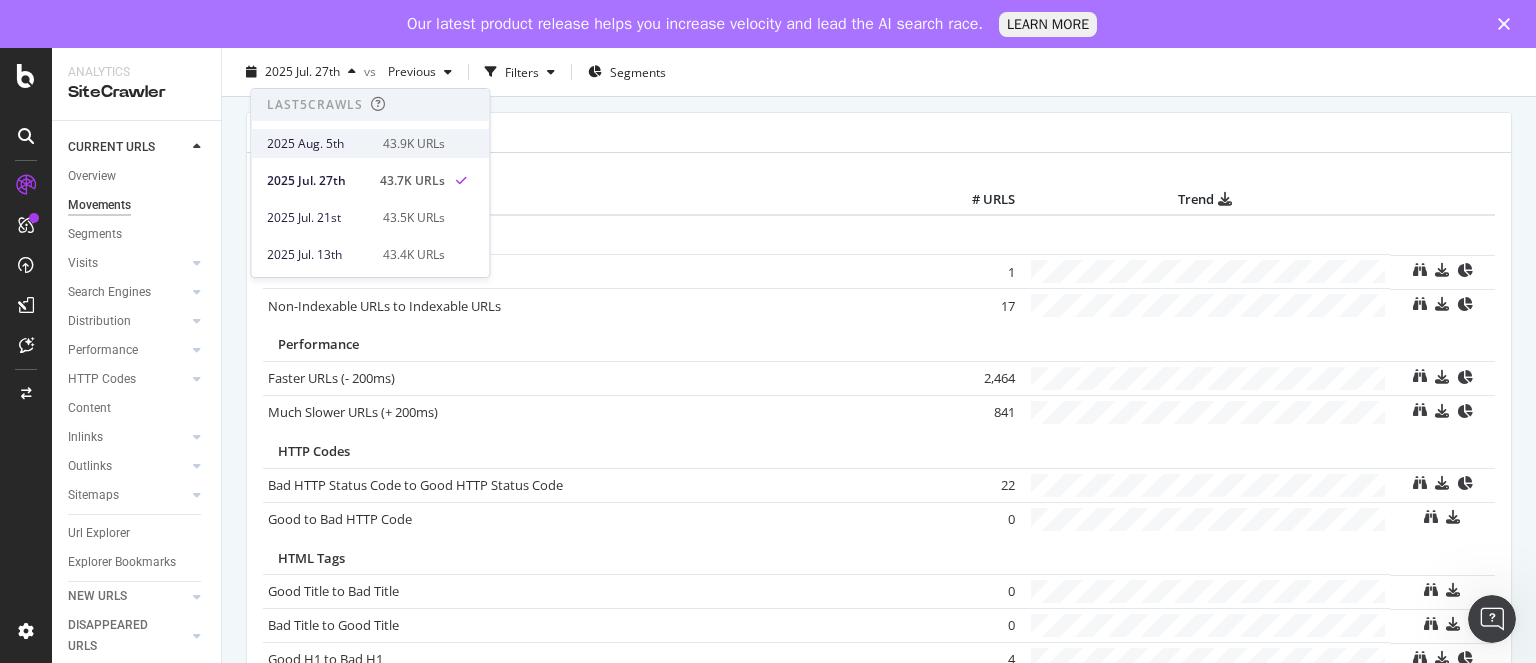 click on "2025 Aug. 5th" at bounding box center [319, 144] 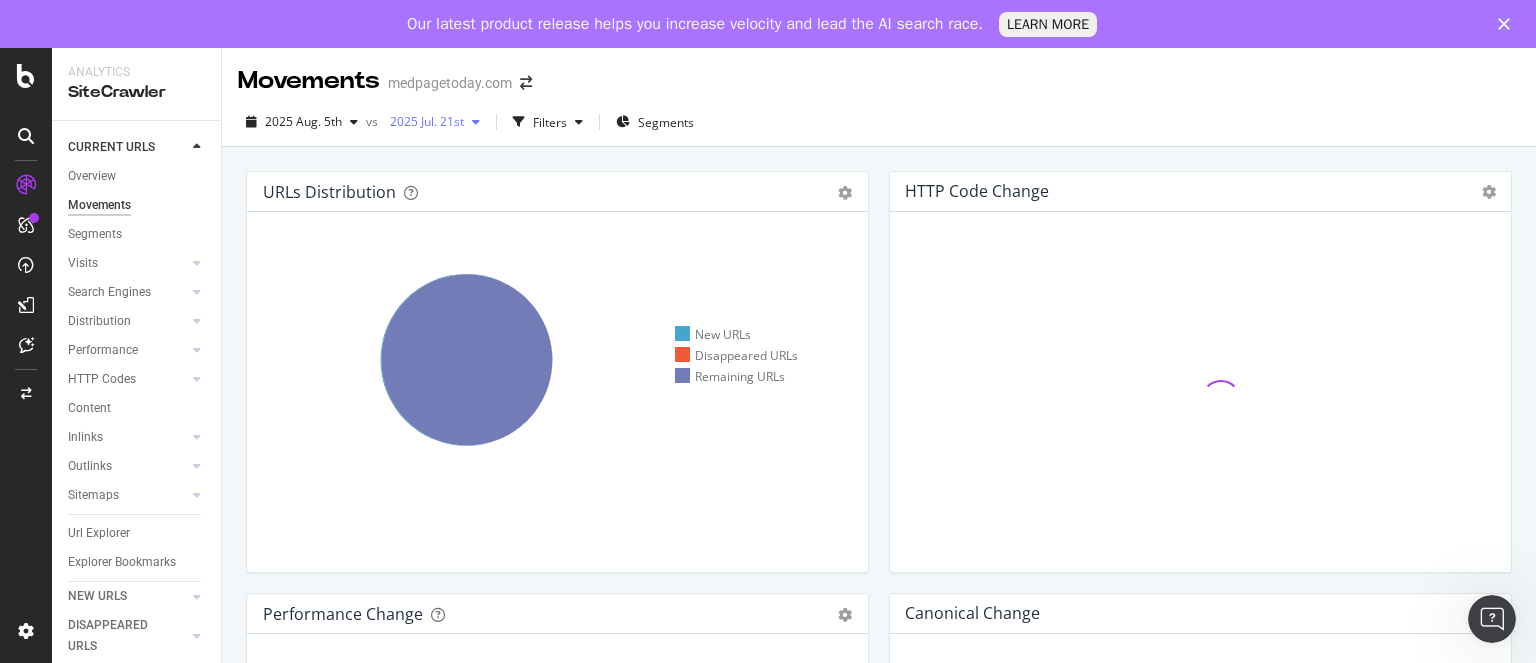 click on "2025 Jul. 21st" at bounding box center (423, 121) 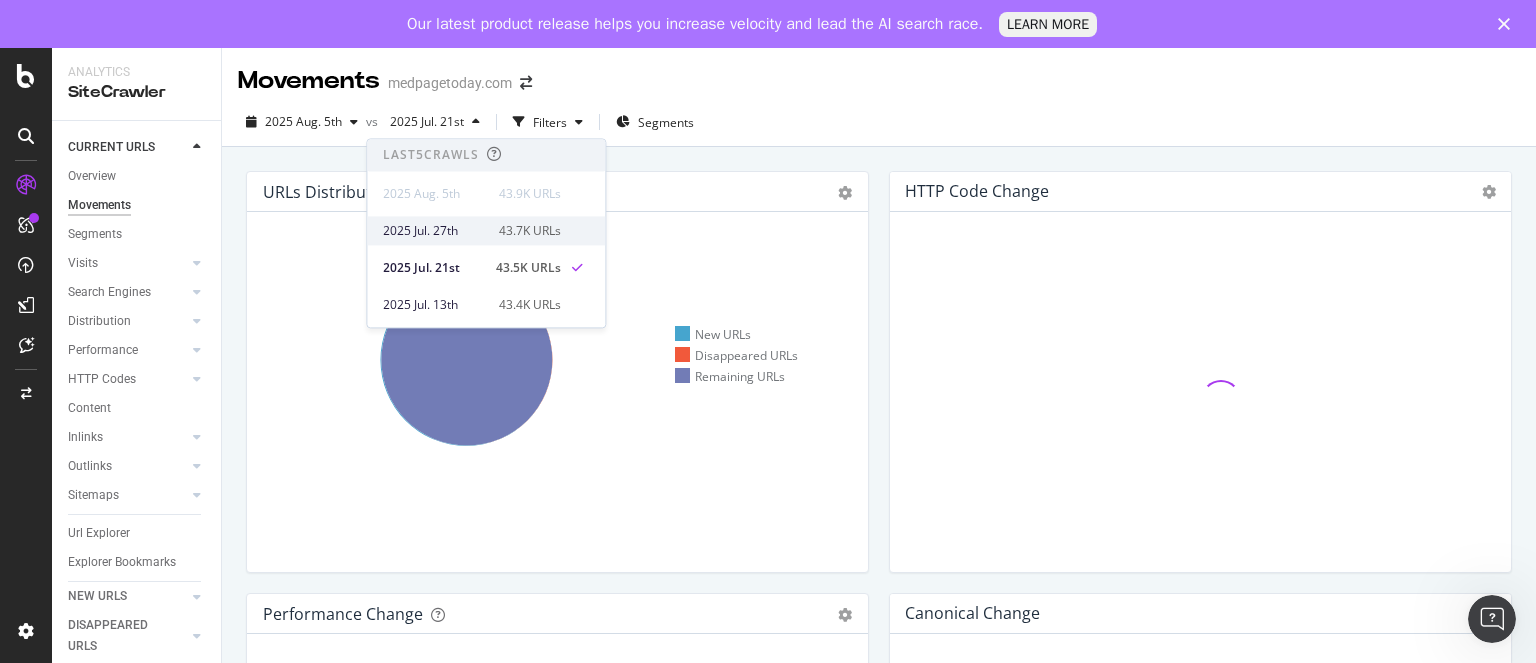 click on "2025 Jul. 27th" at bounding box center [435, 231] 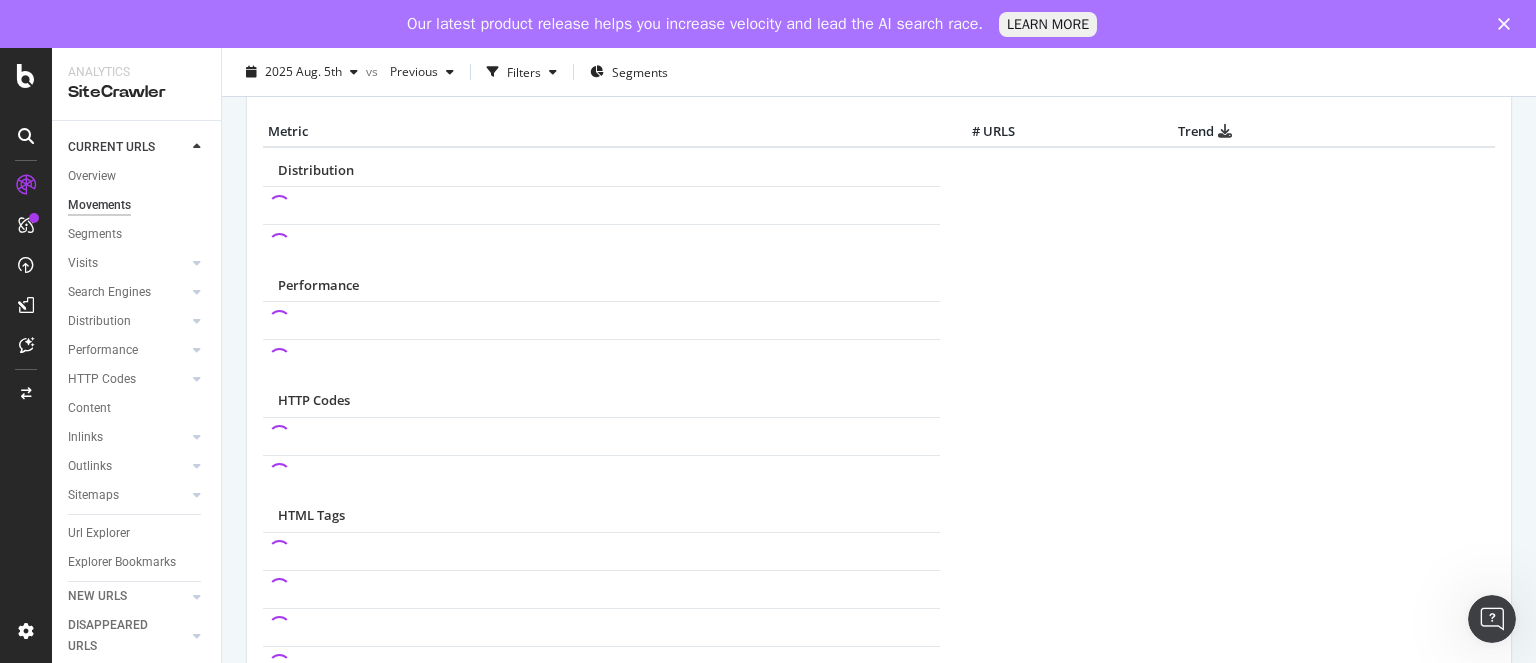 scroll, scrollTop: 964, scrollLeft: 0, axis: vertical 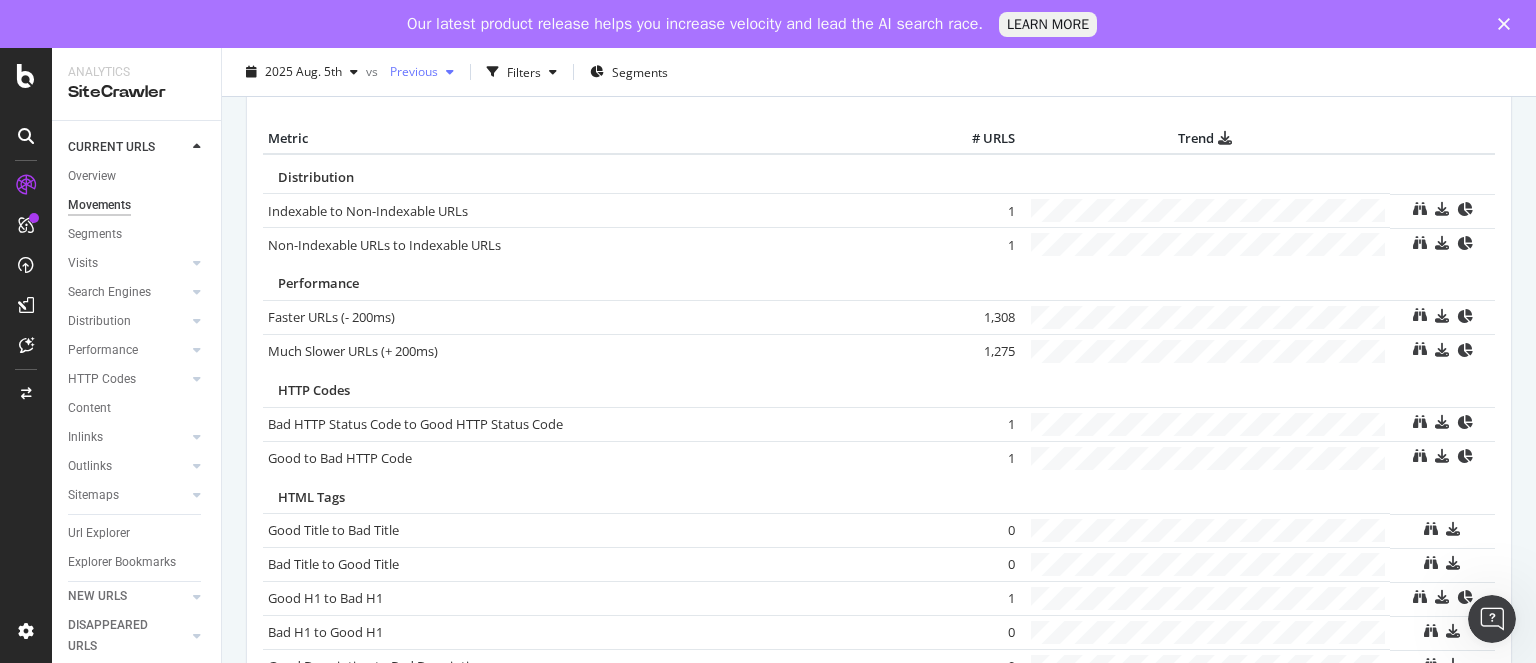click on "Previous" at bounding box center [410, 71] 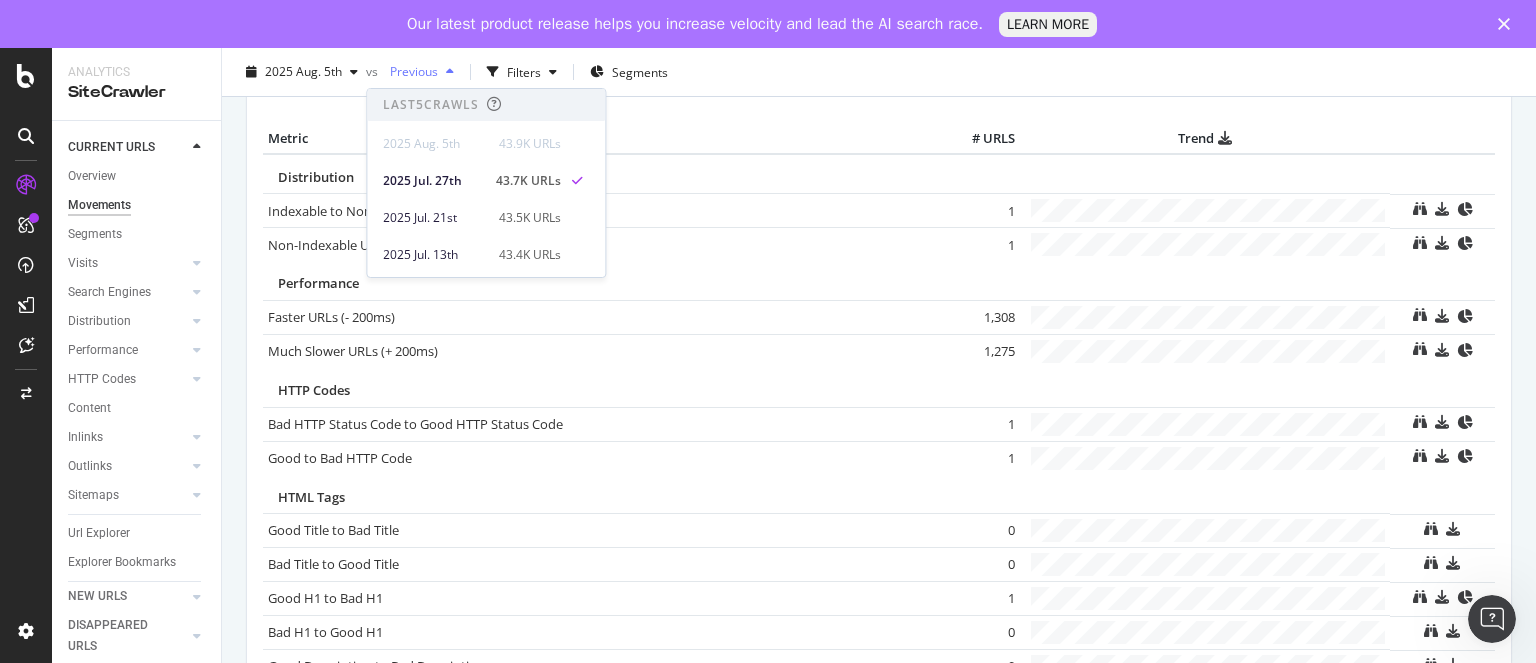 click on "Previous" at bounding box center (410, 71) 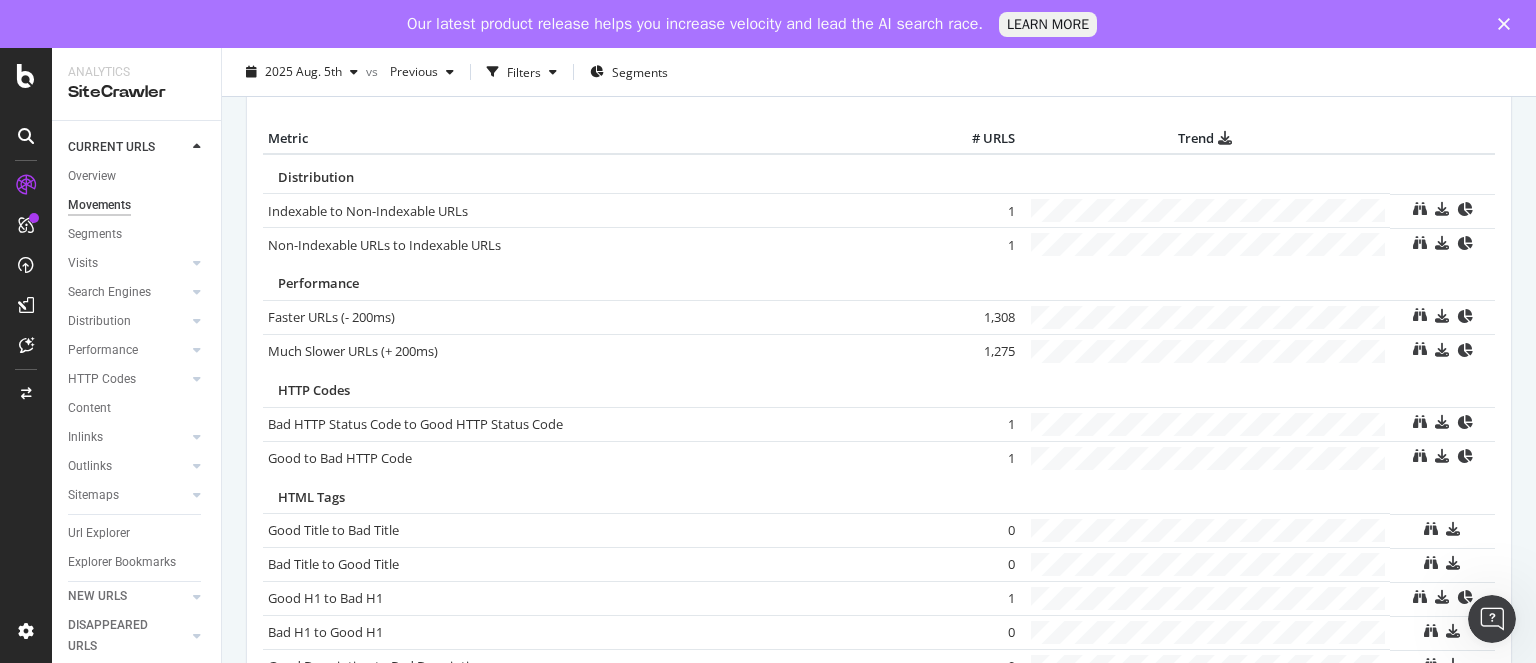 click on "[YEAR] Aug. 5th vs Previous Filters Segments" at bounding box center [879, 76] 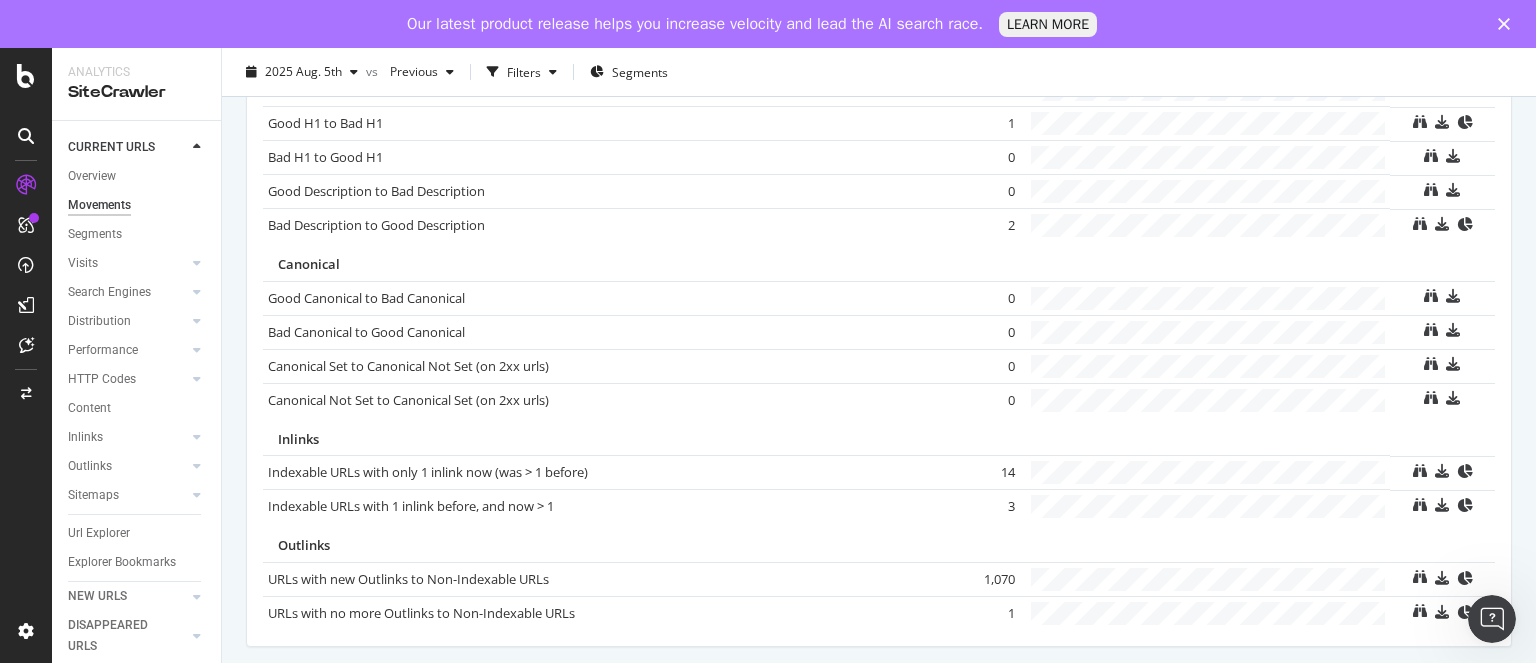 scroll, scrollTop: 1458, scrollLeft: 0, axis: vertical 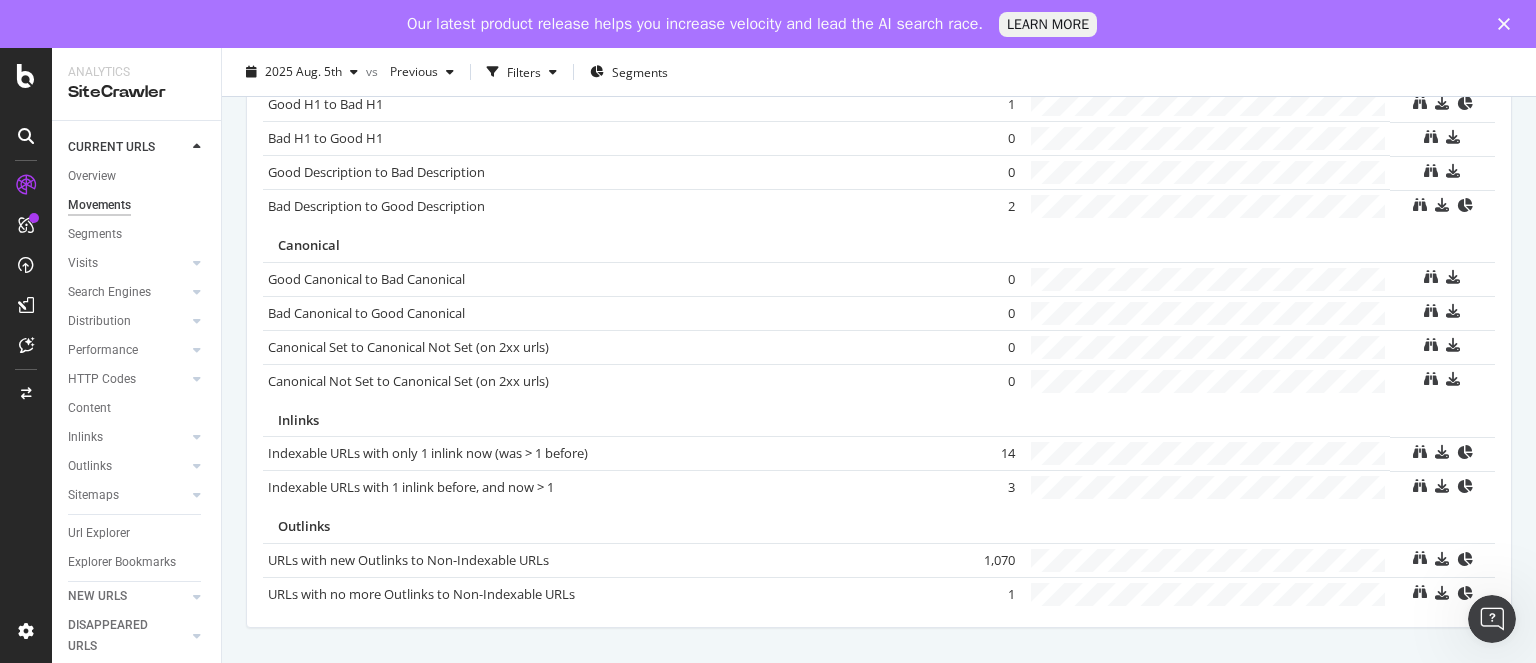 click on "1,070" at bounding box center (980, 560) 